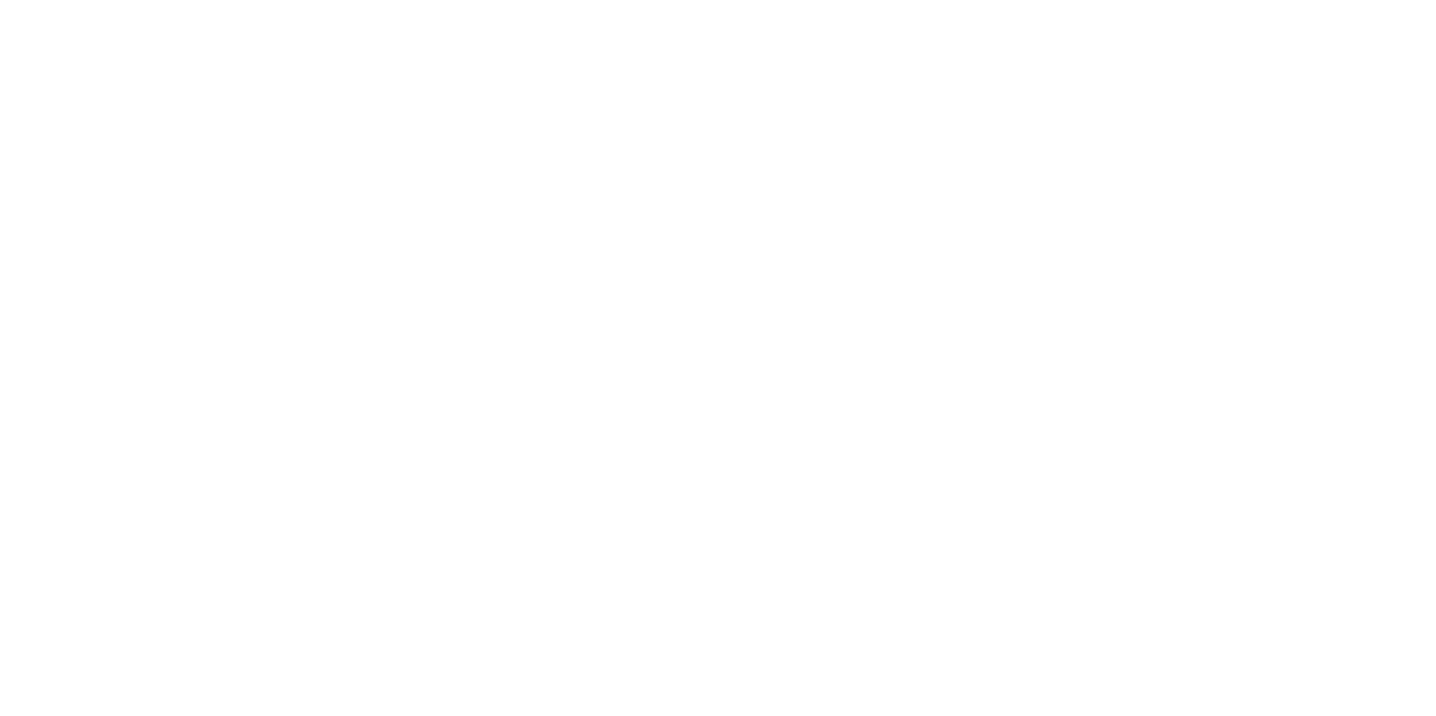 scroll, scrollTop: 0, scrollLeft: 0, axis: both 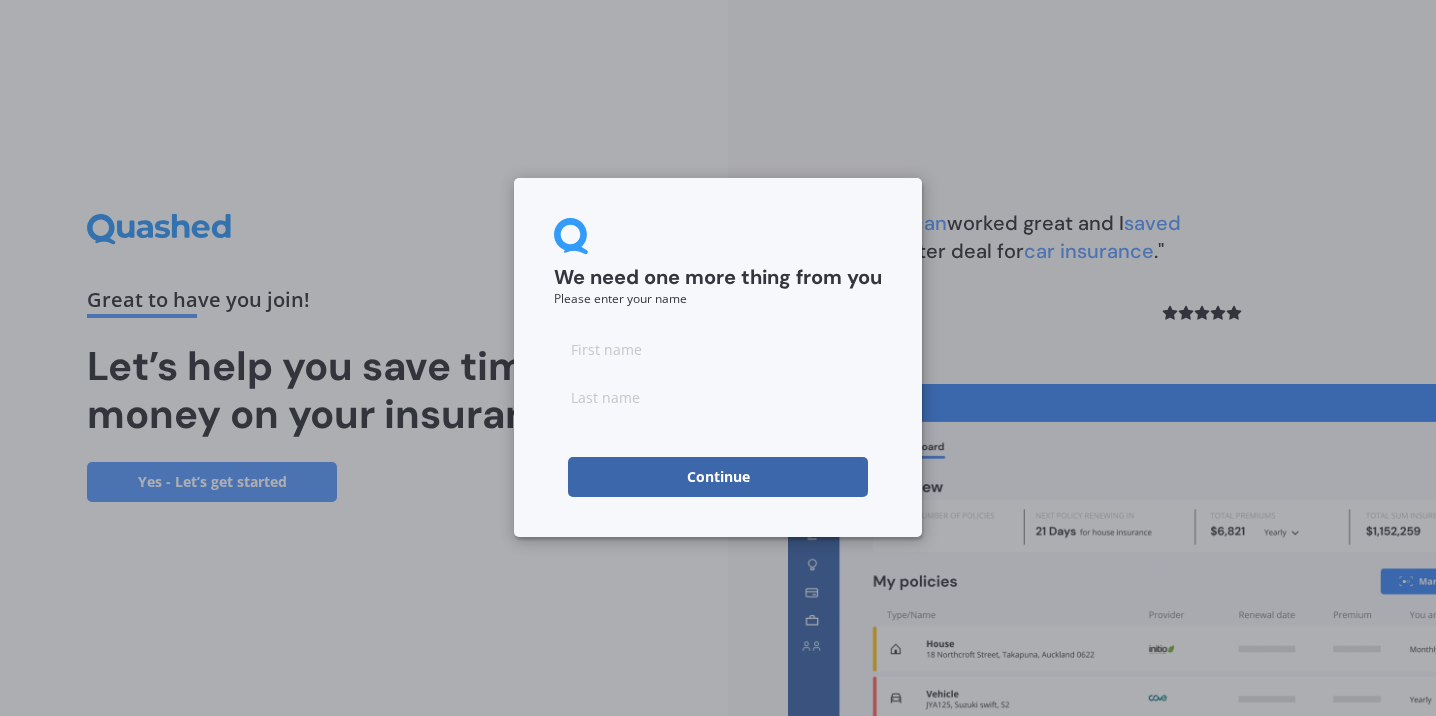 click at bounding box center [718, 349] 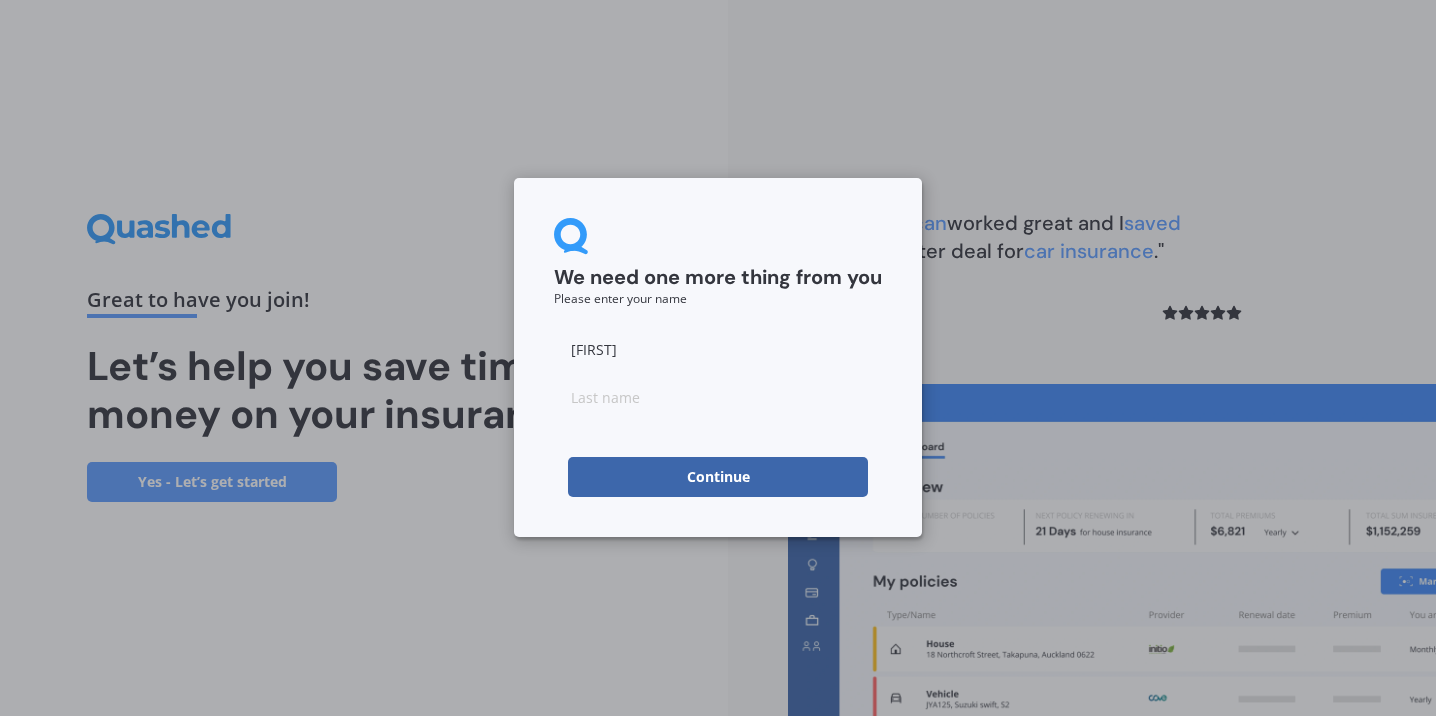 click at bounding box center (718, 397) 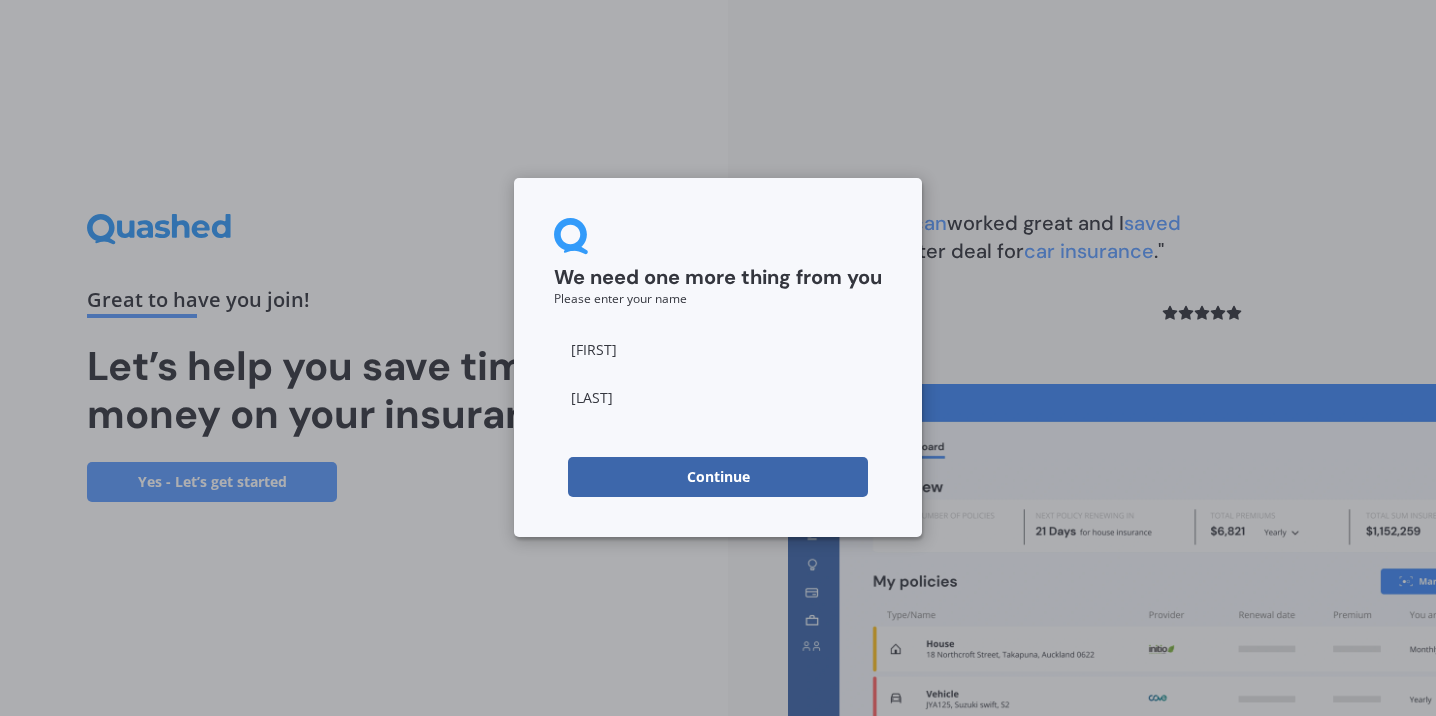 click on "Continue" at bounding box center [718, 477] 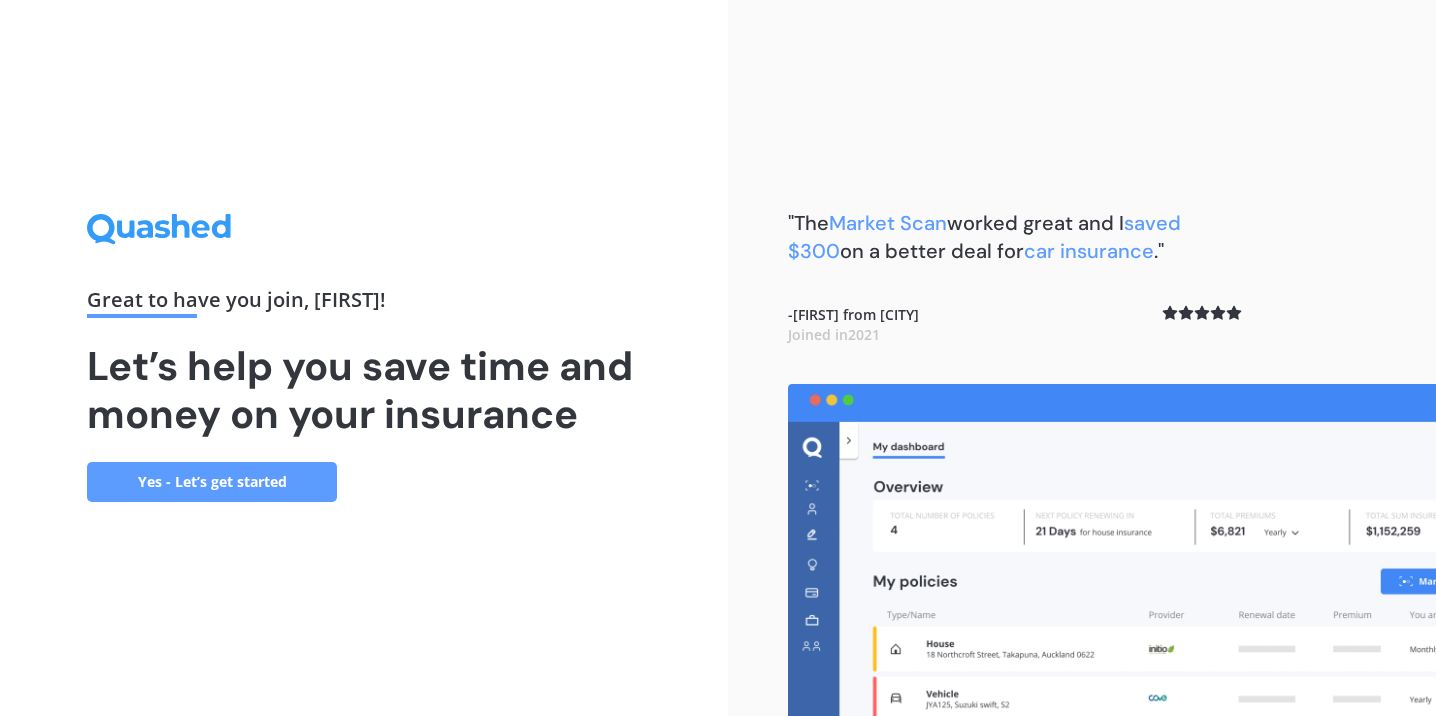 click on "Yes - Let’s get started" at bounding box center [212, 482] 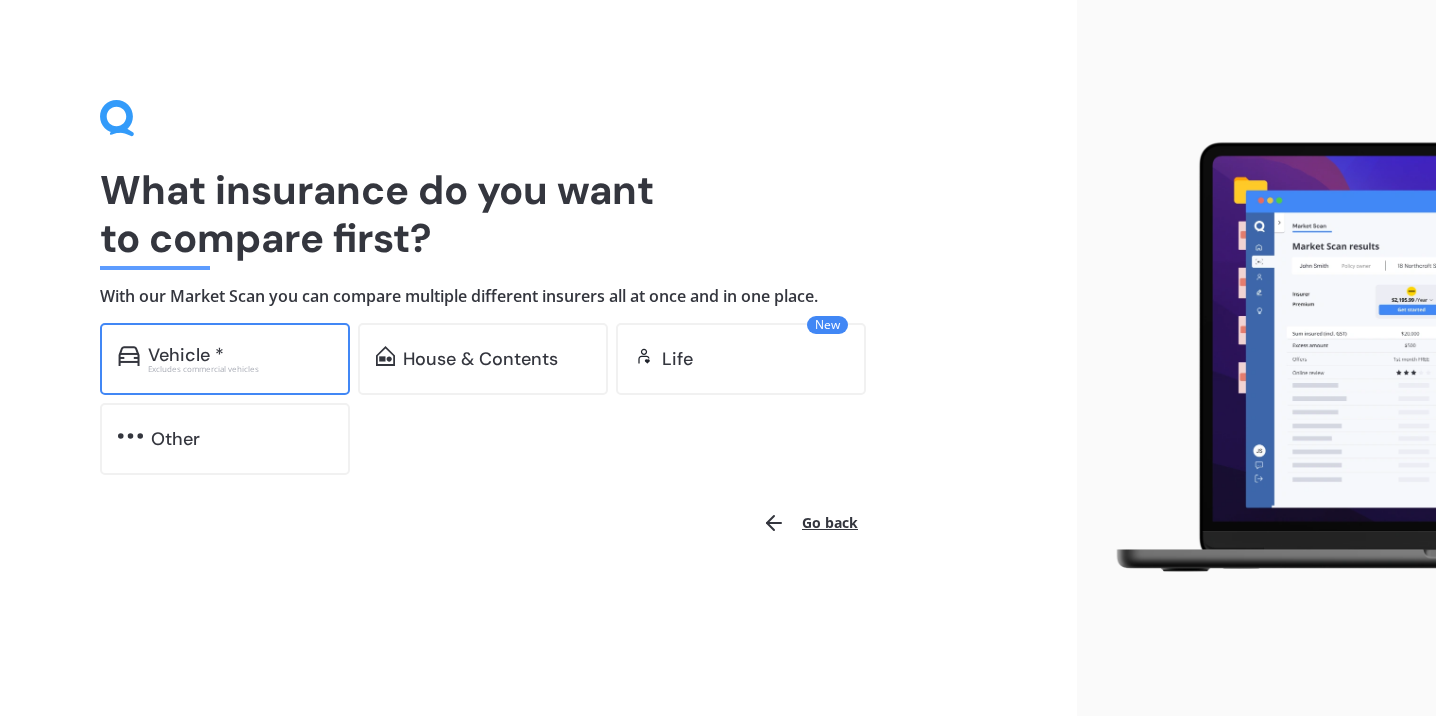 click on "Vehicle * Excludes commercial vehicles" at bounding box center [225, 359] 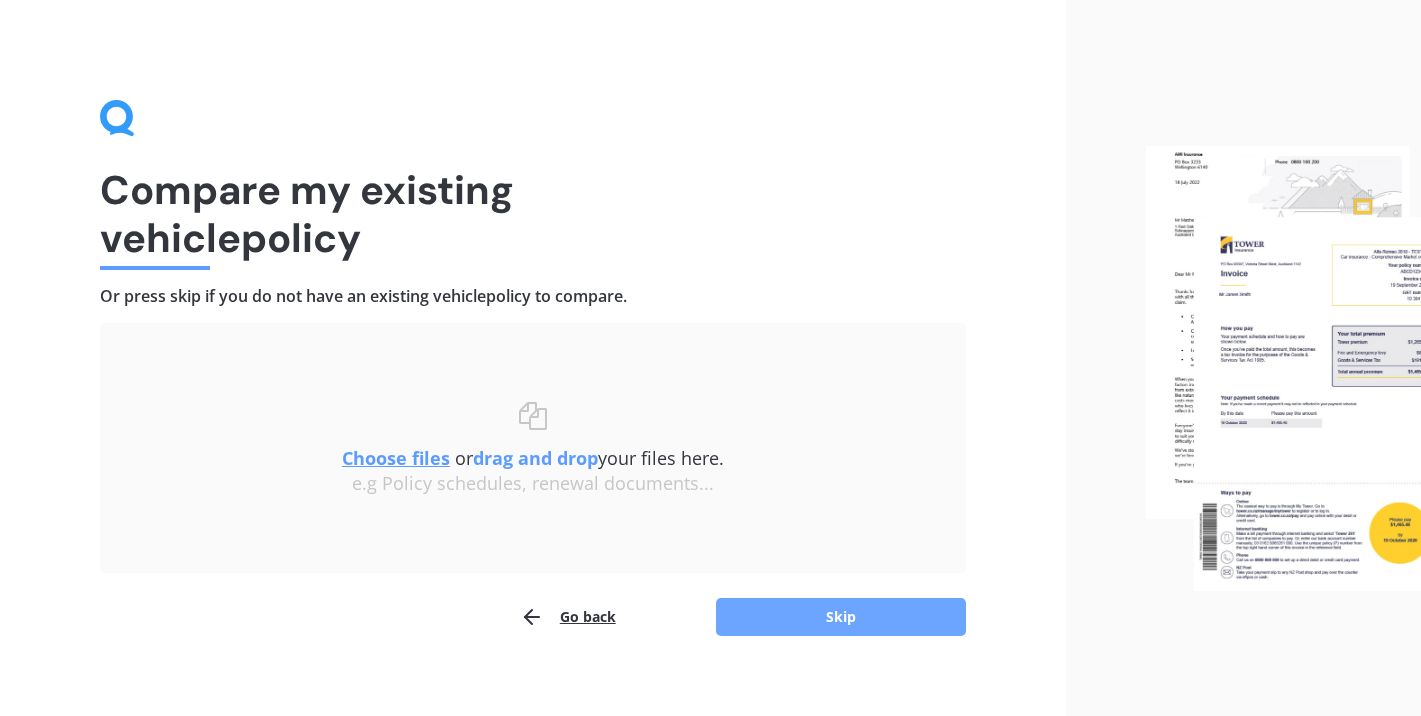 click on "Skip" at bounding box center (841, 617) 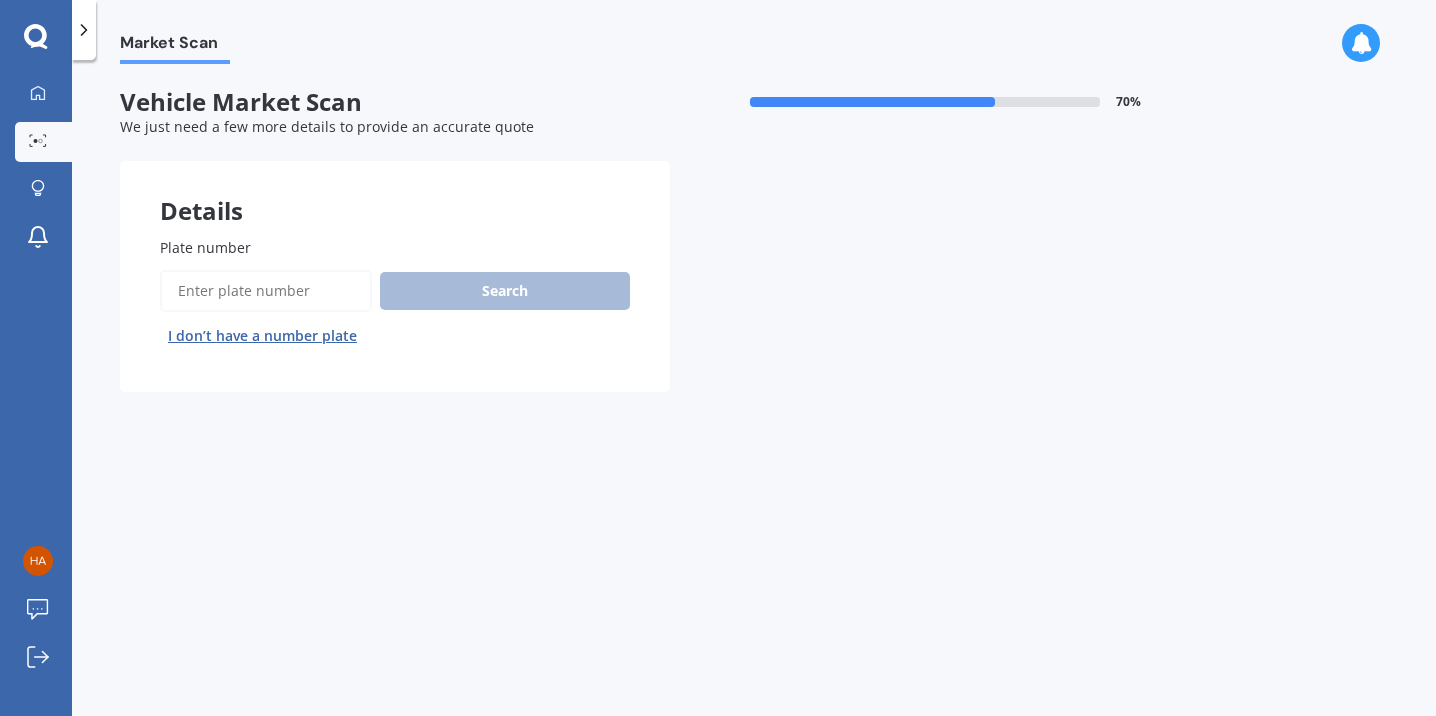 click on "Plate number" at bounding box center [266, 291] 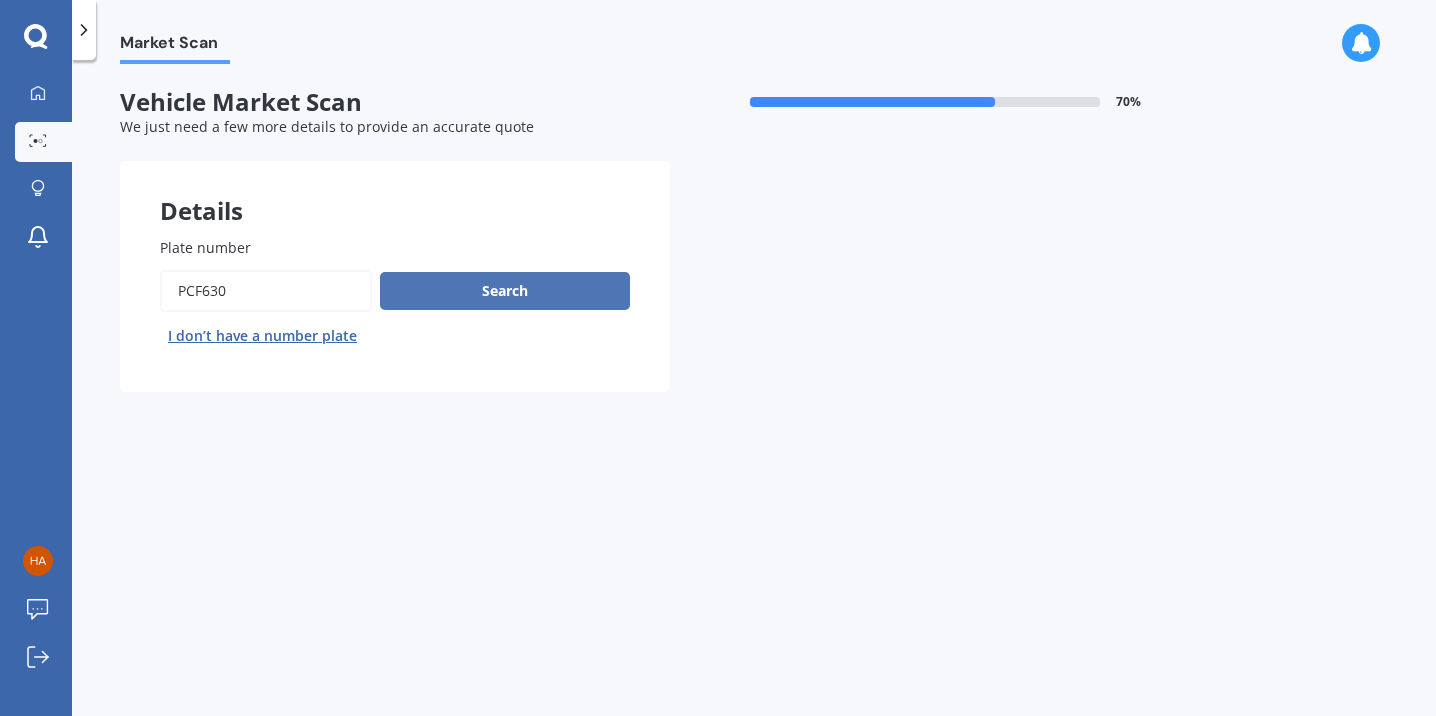 type on "pcf630" 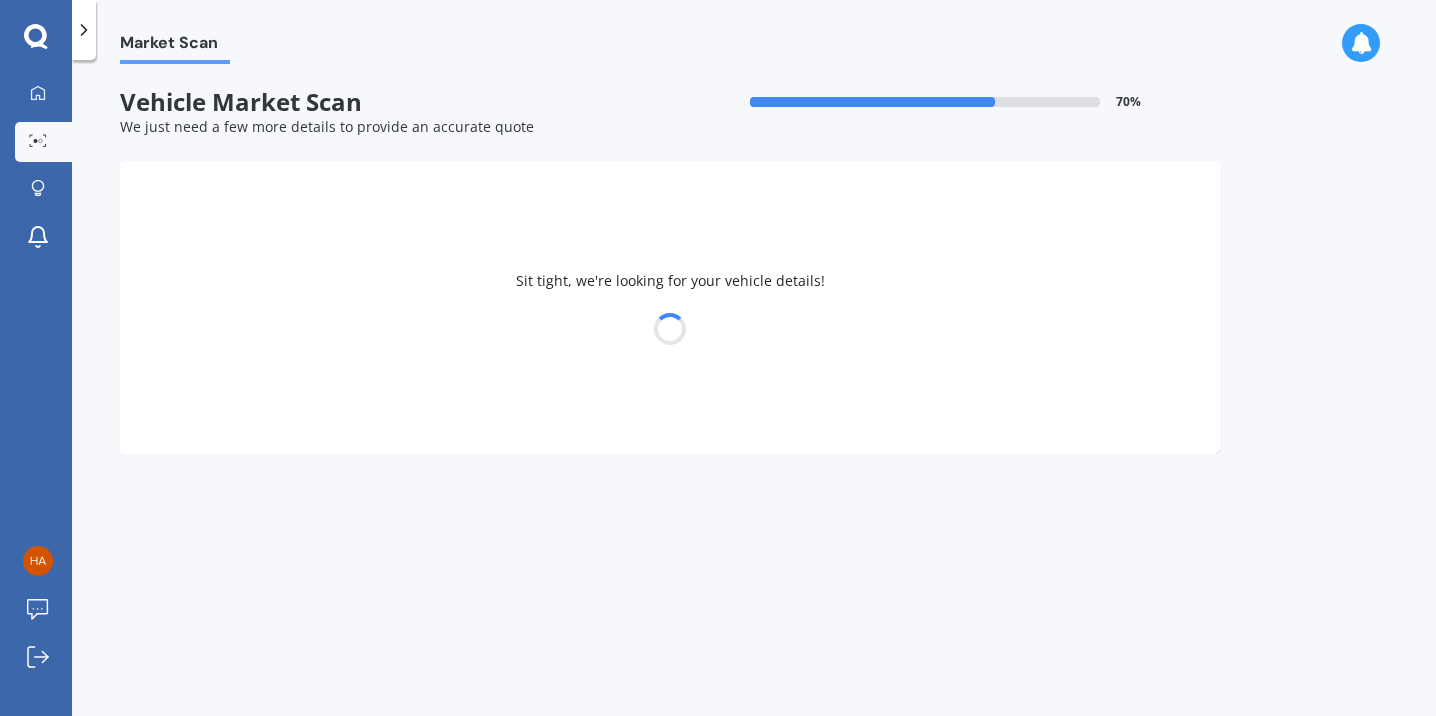 select on "SUBARU" 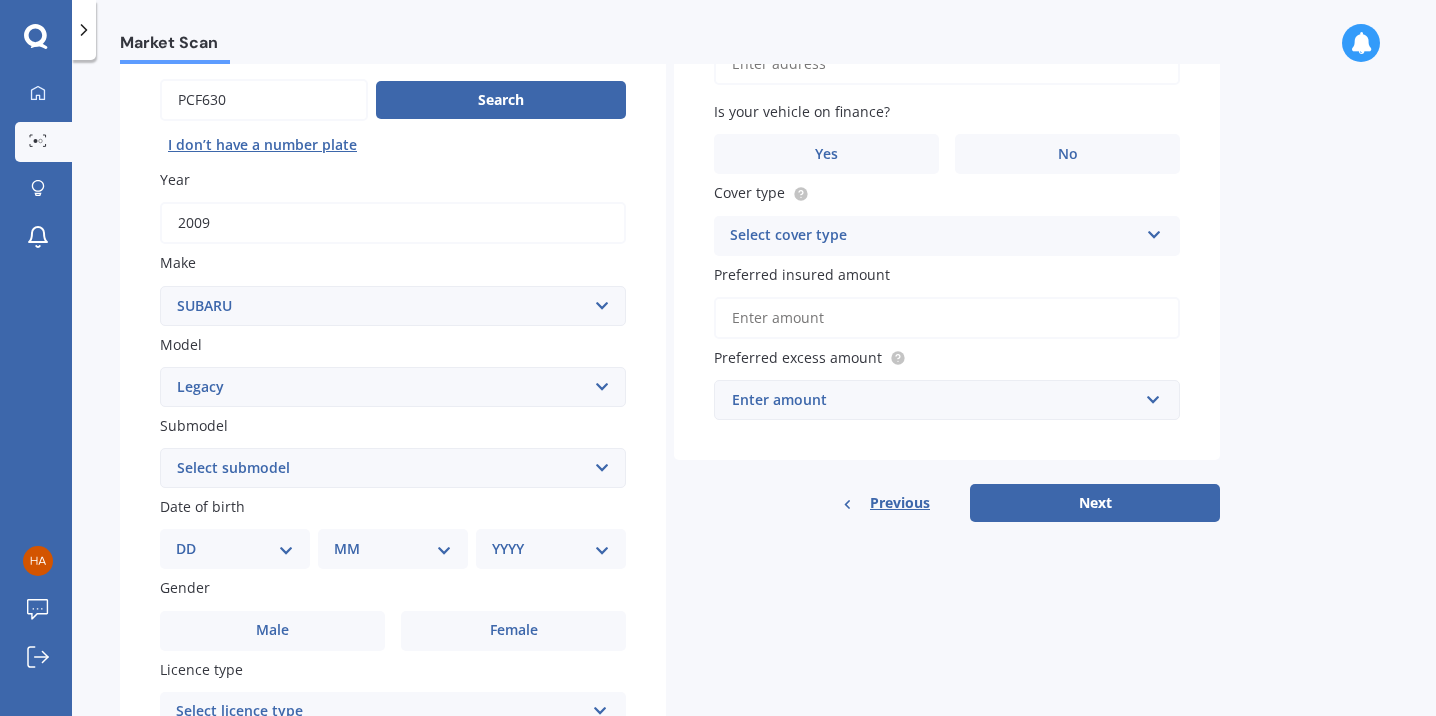 scroll, scrollTop: 201, scrollLeft: 0, axis: vertical 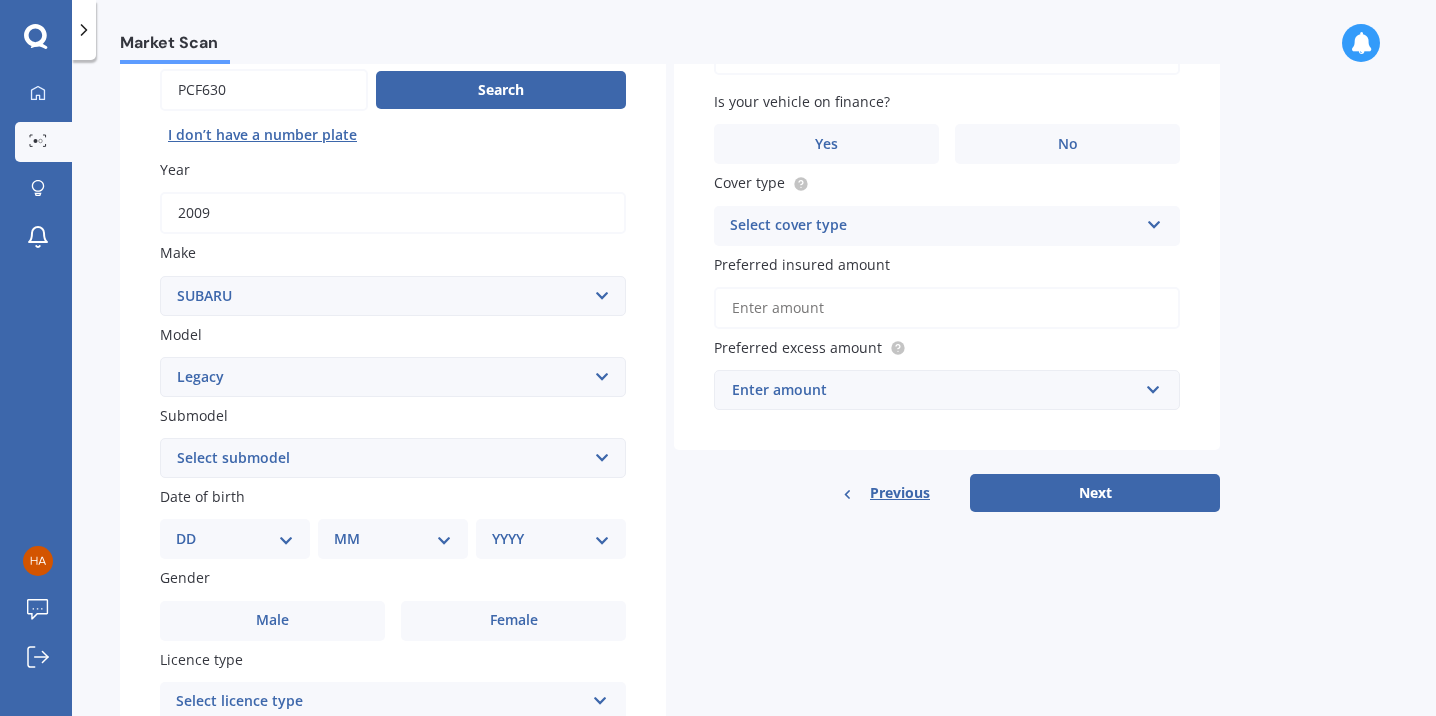 click on "Select submodel (All other non turbo) (All other turbo) 2.0i 2.0R 2.5i 2.5i Luxury 2.5i Sport 250T 3.0R 3.0R Spec B 3.6 RS 3.6R PREMIUM 5AT SED B Sport 2.0 B4 Non Turbo B4 Turbo Blitzen Non Turbo Blitzen Turbo Brighton Diesel 2.0 Euro Spec DIT Petrol Turbo DL DL4x4 GL Grandwagon GT GT 2.O Twin Scroll Turbo GT 30 GT-B GX Lancaster LX RS 30 RS Turbo RSB RSK B4 RX Touring Model" at bounding box center (393, 458) 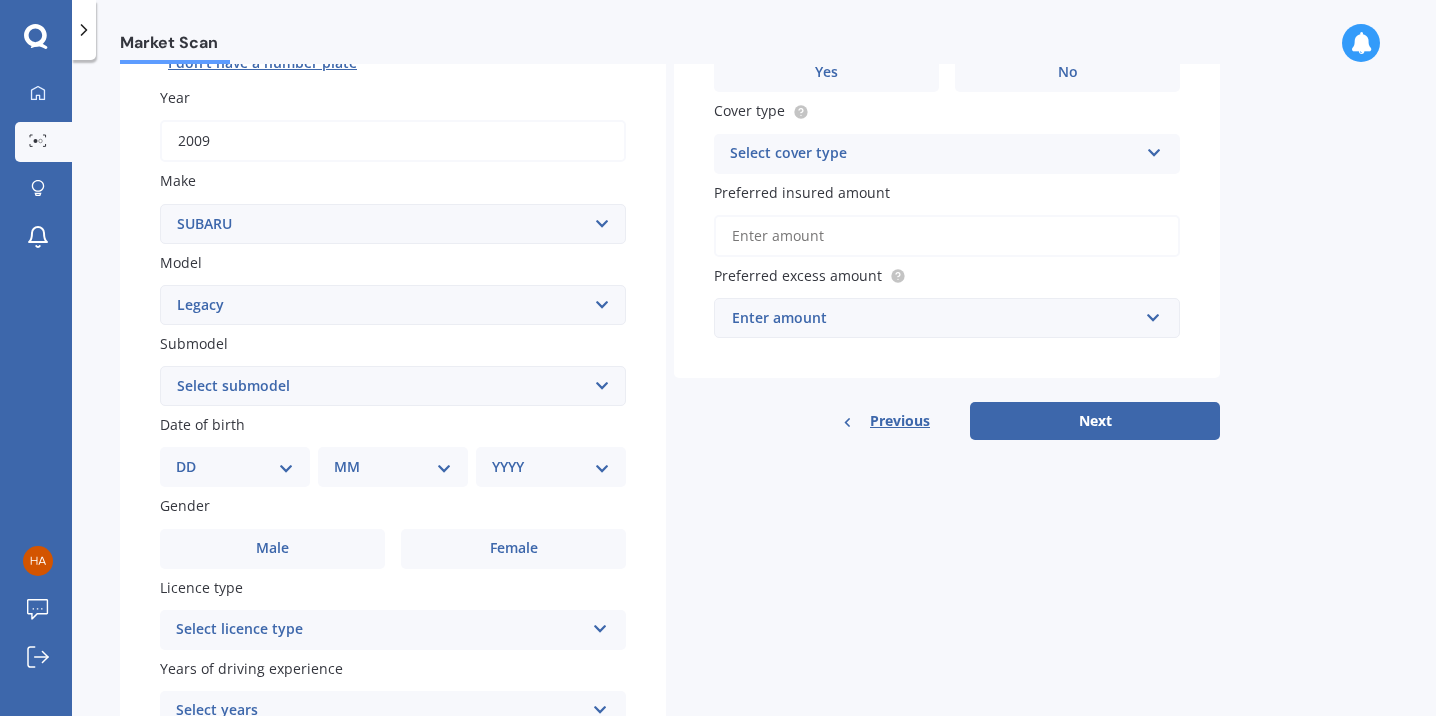 scroll, scrollTop: 275, scrollLeft: 0, axis: vertical 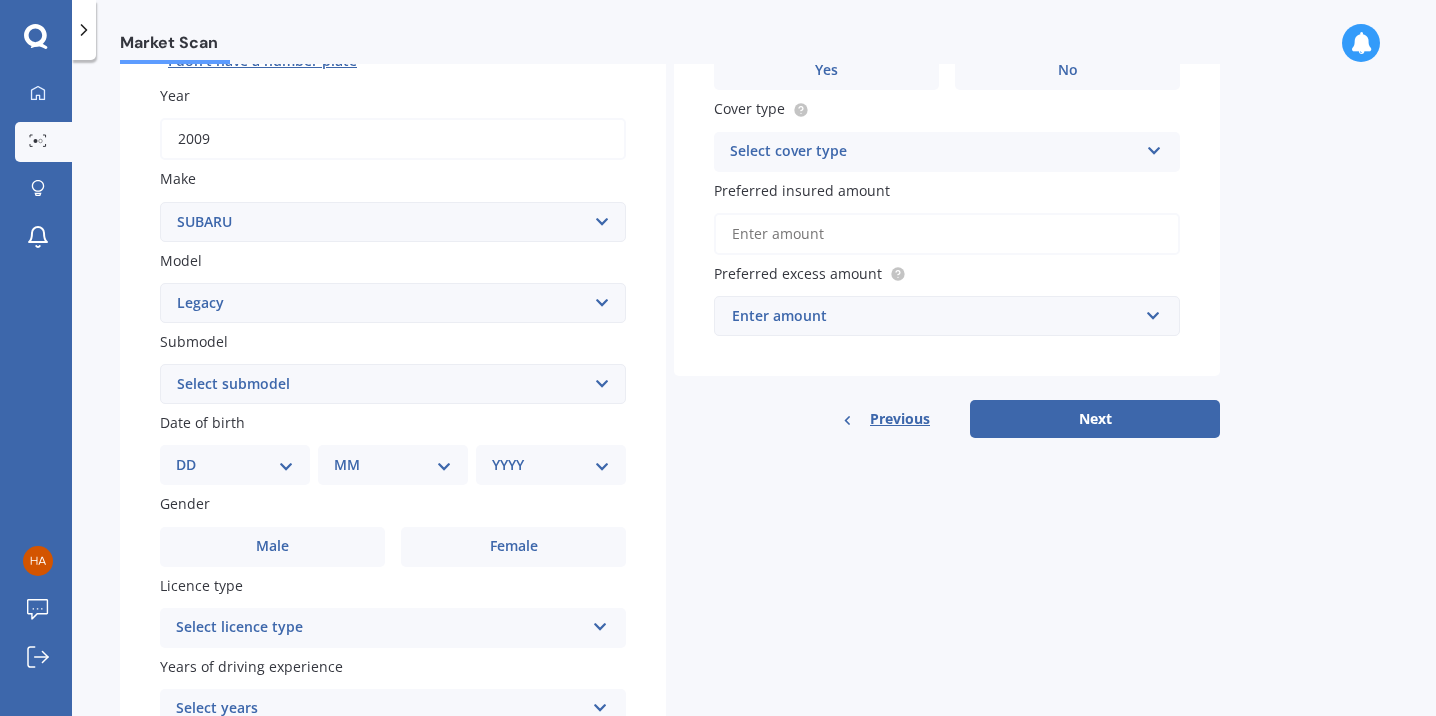 click on "DD 01 02 03 04 05 06 07 08 09 10 11 12 13 14 15 16 17 18 19 20 21 22 23 24 25 26 27 28 29 30 31" at bounding box center [235, 465] 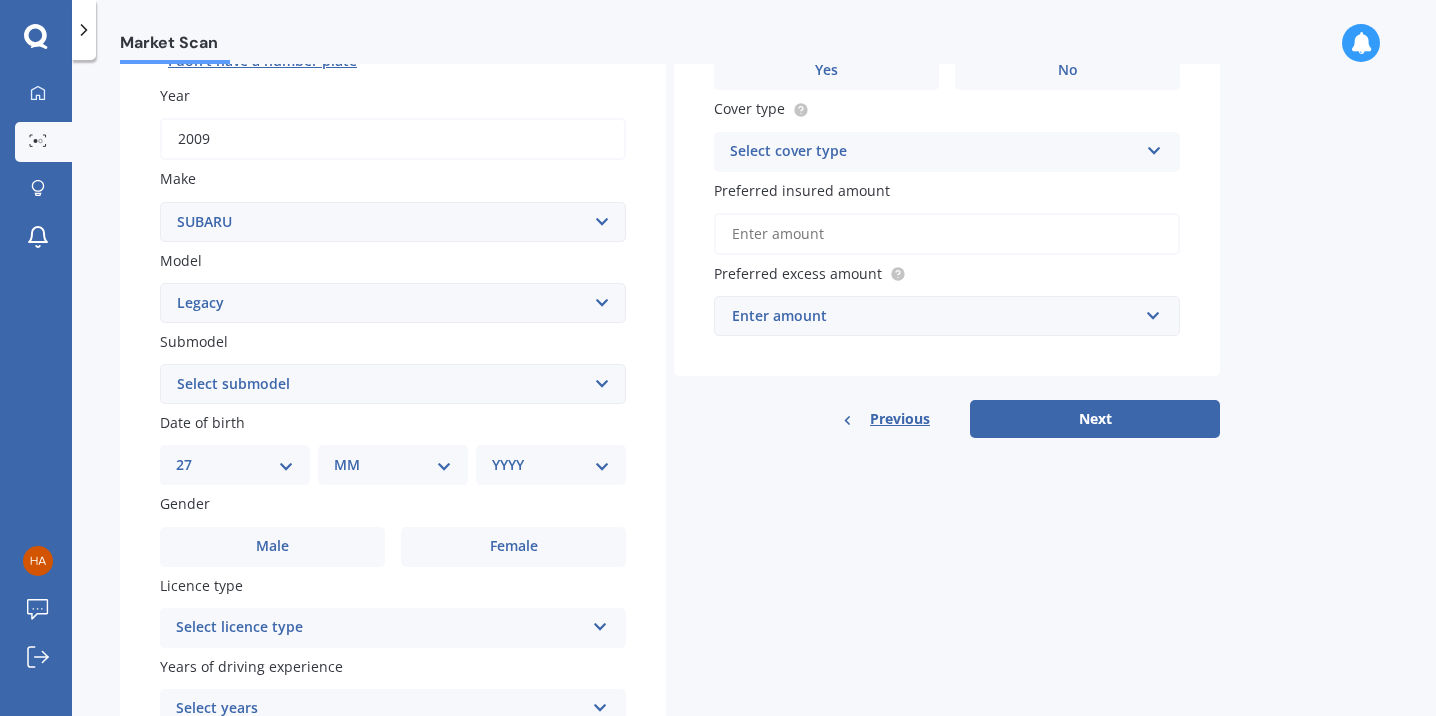 click on "MM 01 02 03 04 05 06 07 08 09 10 11 12" at bounding box center (393, 465) 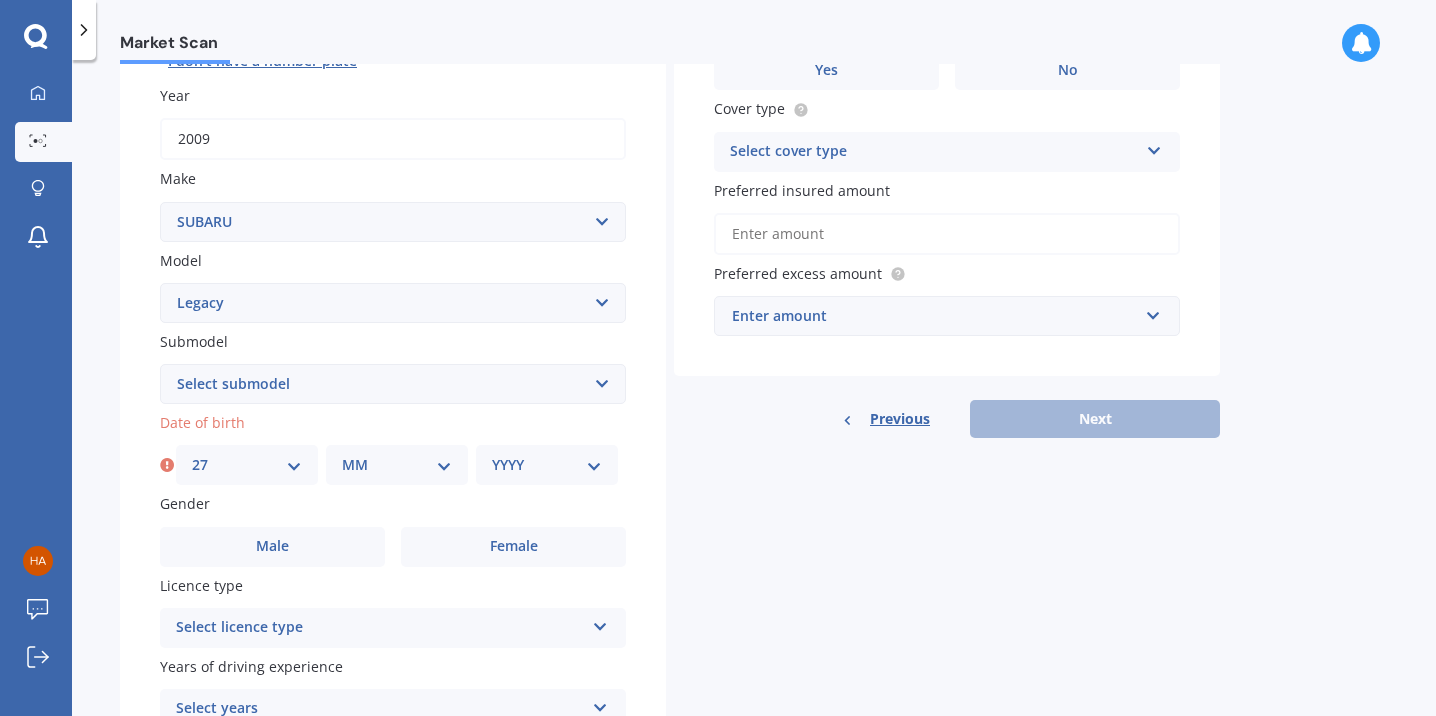select on "03" 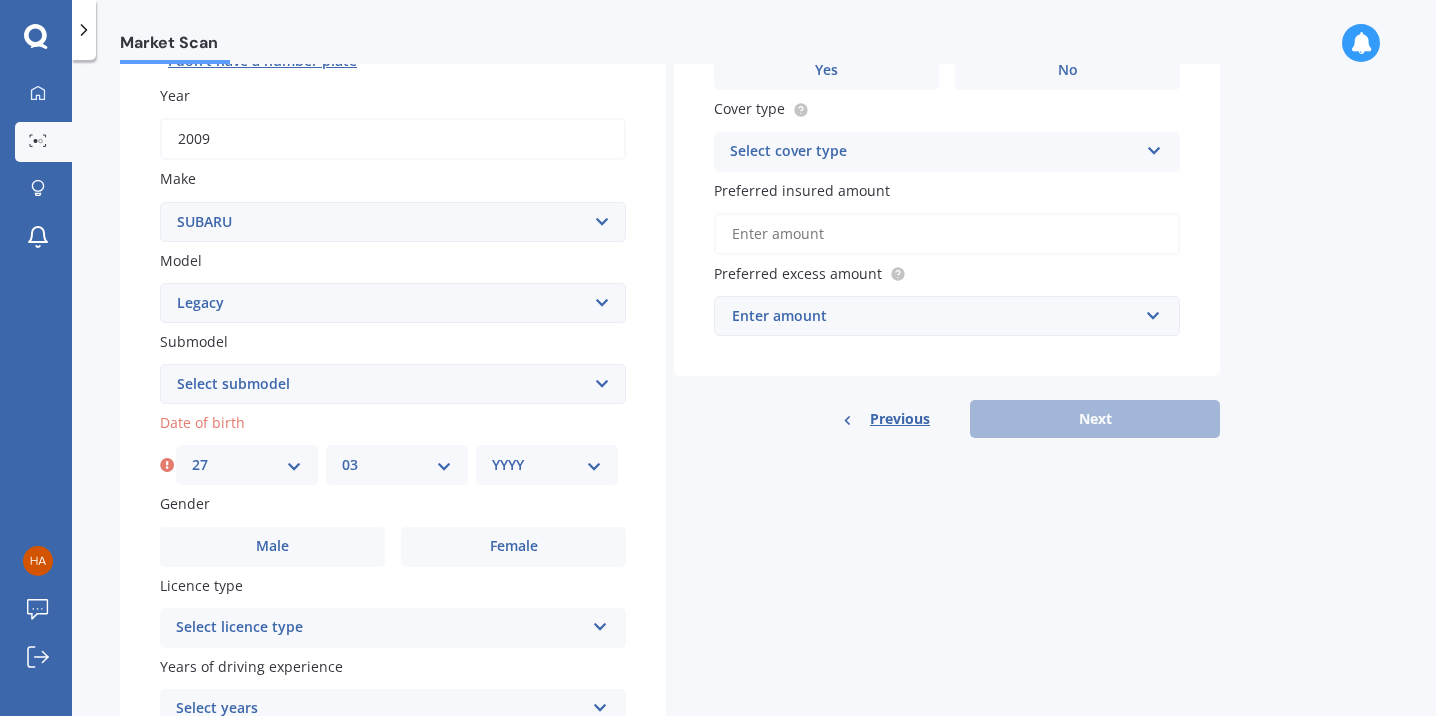 click on "YYYY 2025 2024 2023 2022 2021 2020 2019 2018 2017 2016 2015 2014 2013 2012 2011 2010 2009 2008 2007 2006 2005 2004 2003 2002 2001 2000 1999 1998 1997 1996 1995 1994 1993 1992 1991 1990 1989 1988 1987 1986 1985 1984 1983 1982 1981 1980 1979 1978 1977 1976 1975 1974 1973 1972 1971 1970 1969 1968 1967 1966 1965 1964 1963 1962 1961 1960 1959 1958 1957 1956 1955 1954 1953 1952 1951 1950 1949 1948 1947 1946 1945 1944 1943 1942 1941 1940 1939 1938 1937 1936 1935 1934 1933 1932 1931 1930 1929 1928 1927 1926" at bounding box center (547, 465) 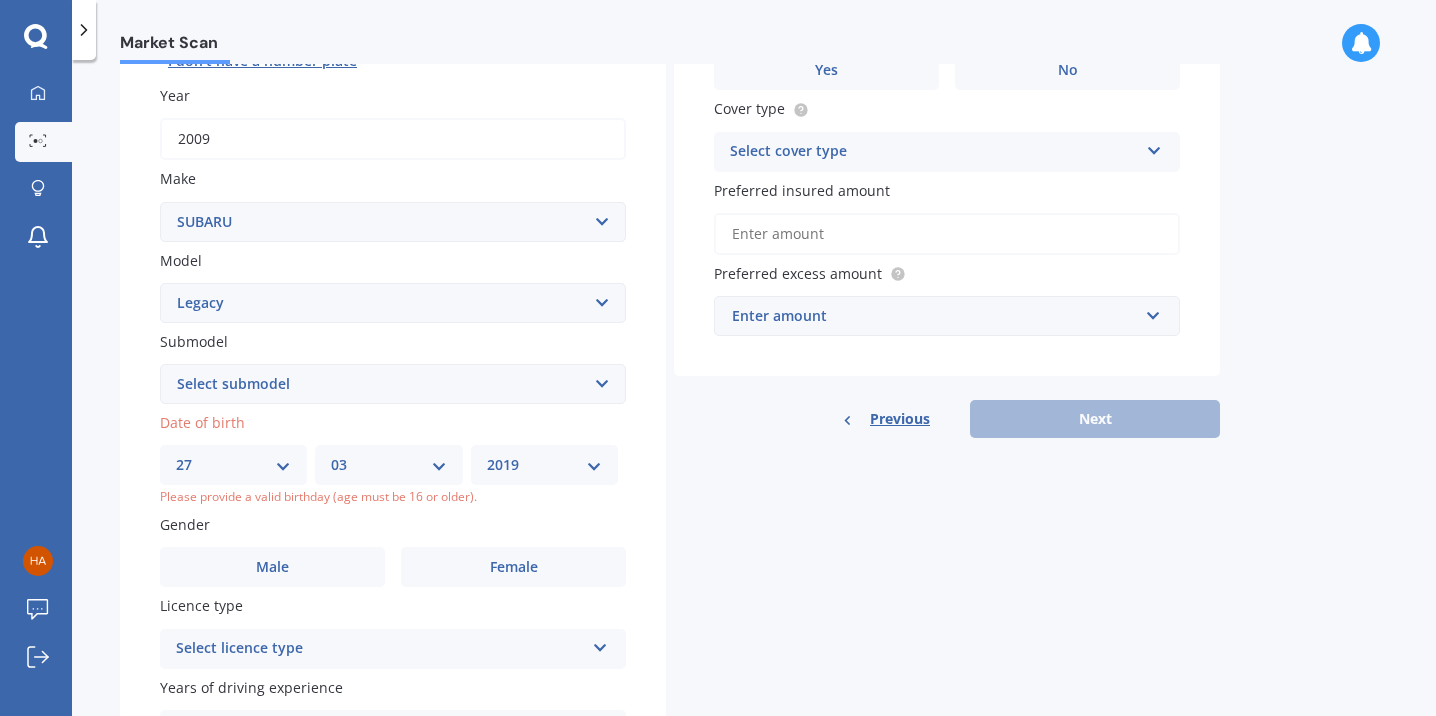 click on "Please provide a valid birthday (age must be 16 or older)." at bounding box center [393, 497] 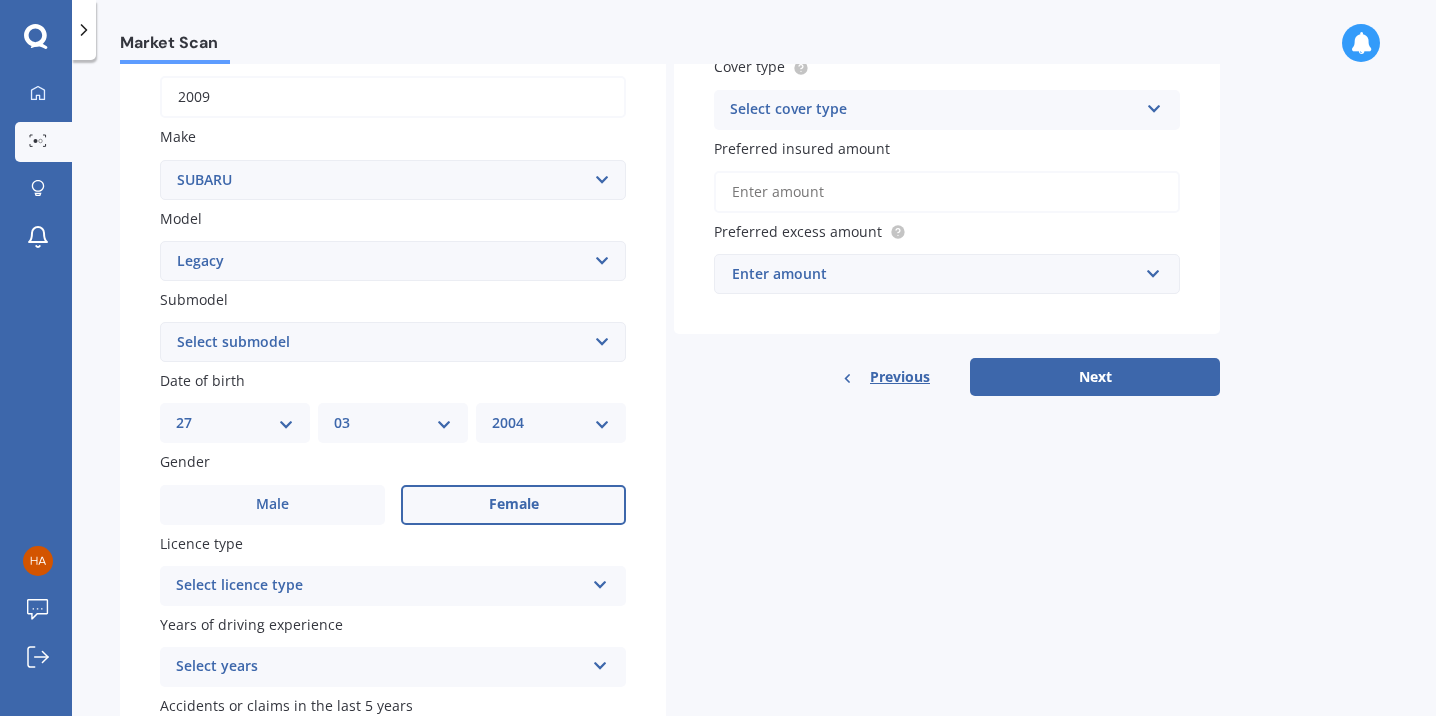 scroll, scrollTop: 330, scrollLeft: 0, axis: vertical 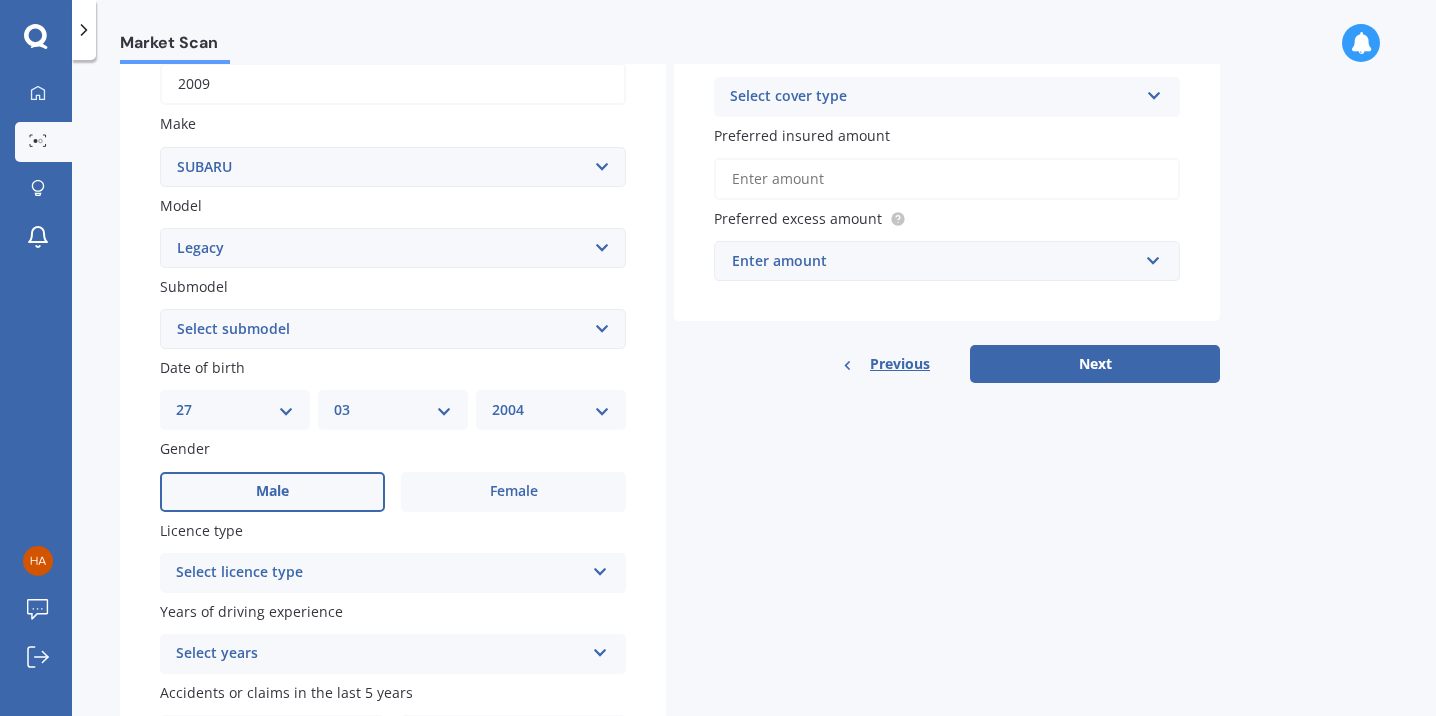 click on "Male" at bounding box center (272, 492) 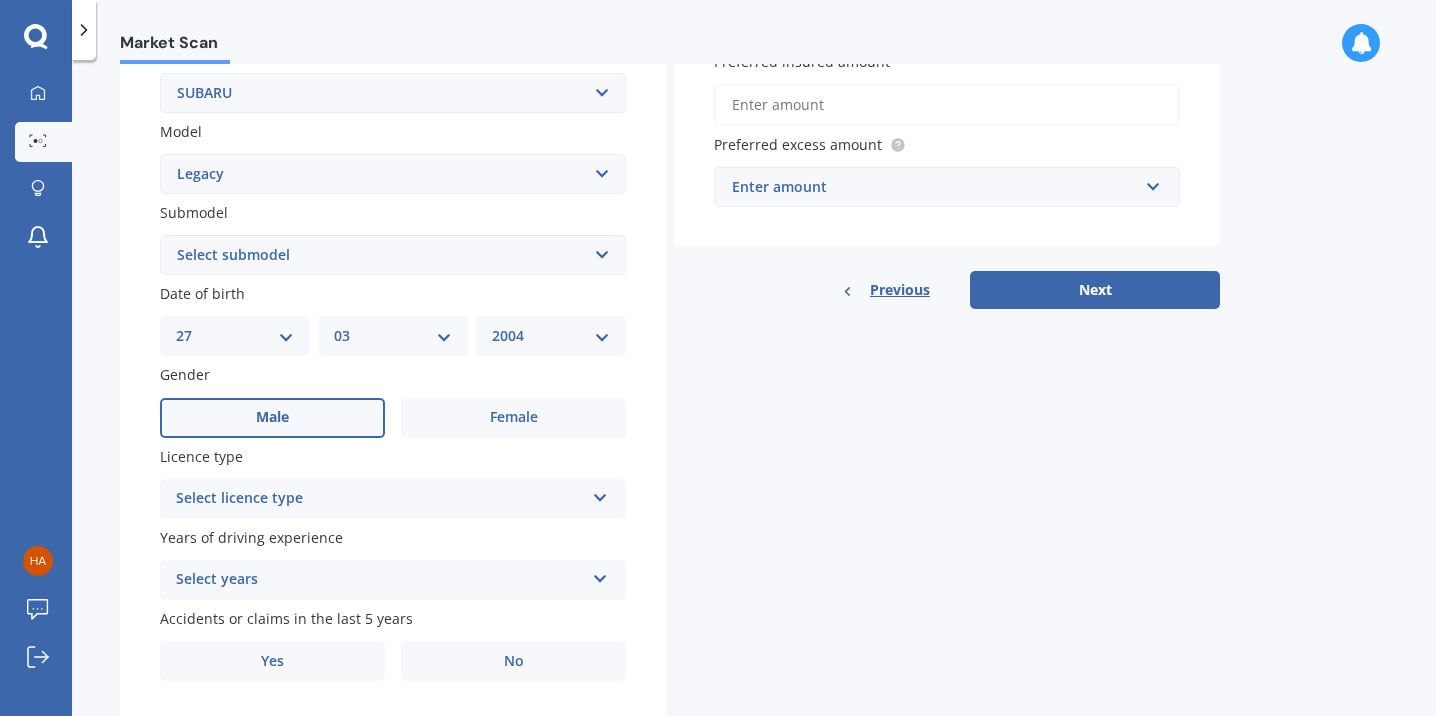 scroll, scrollTop: 419, scrollLeft: 0, axis: vertical 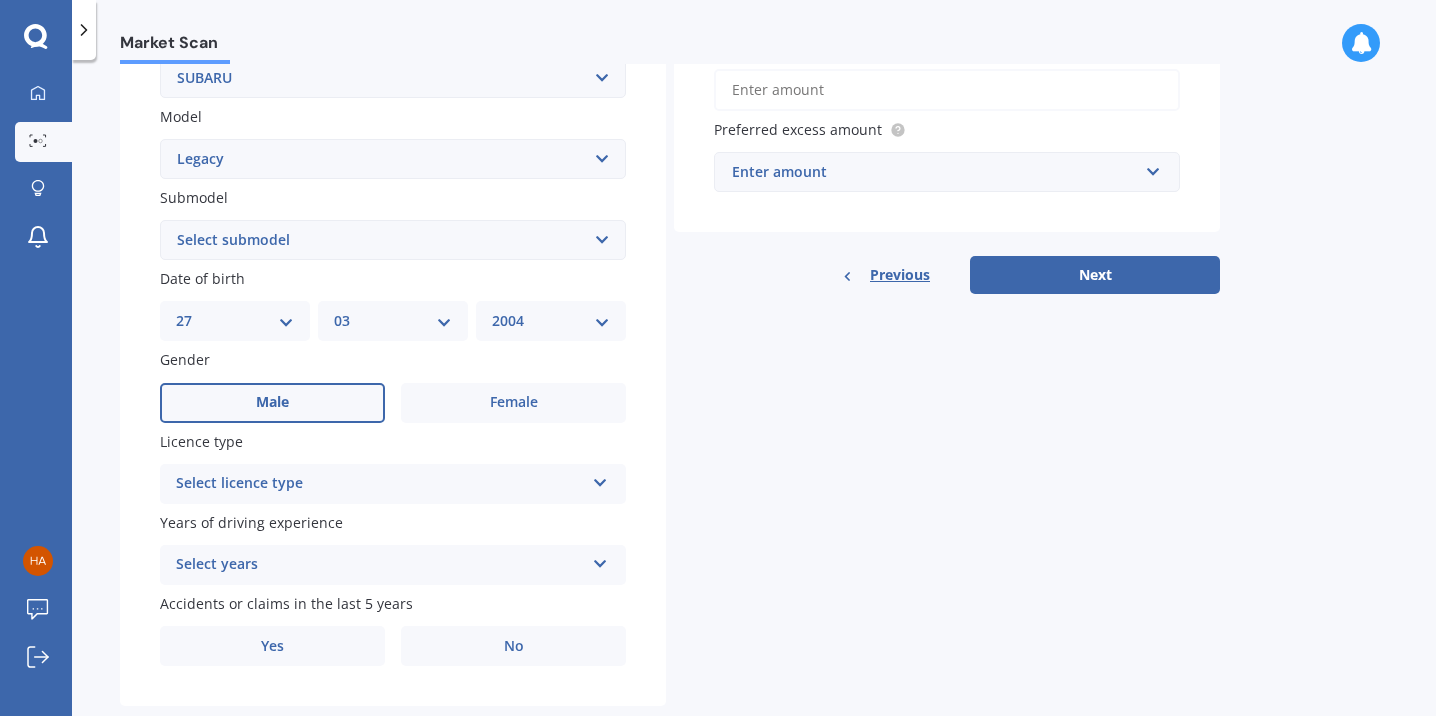 click on "Select licence type" at bounding box center [380, 484] 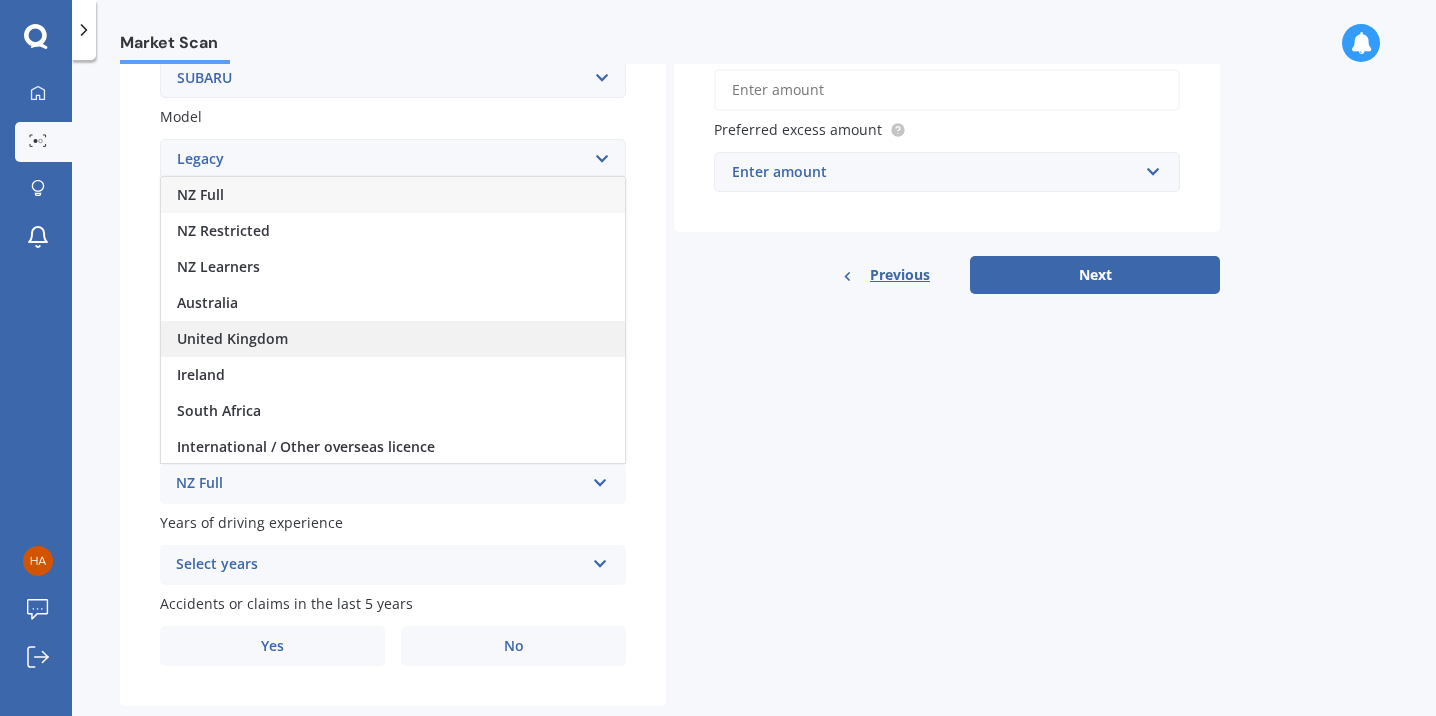 scroll, scrollTop: 2, scrollLeft: 0, axis: vertical 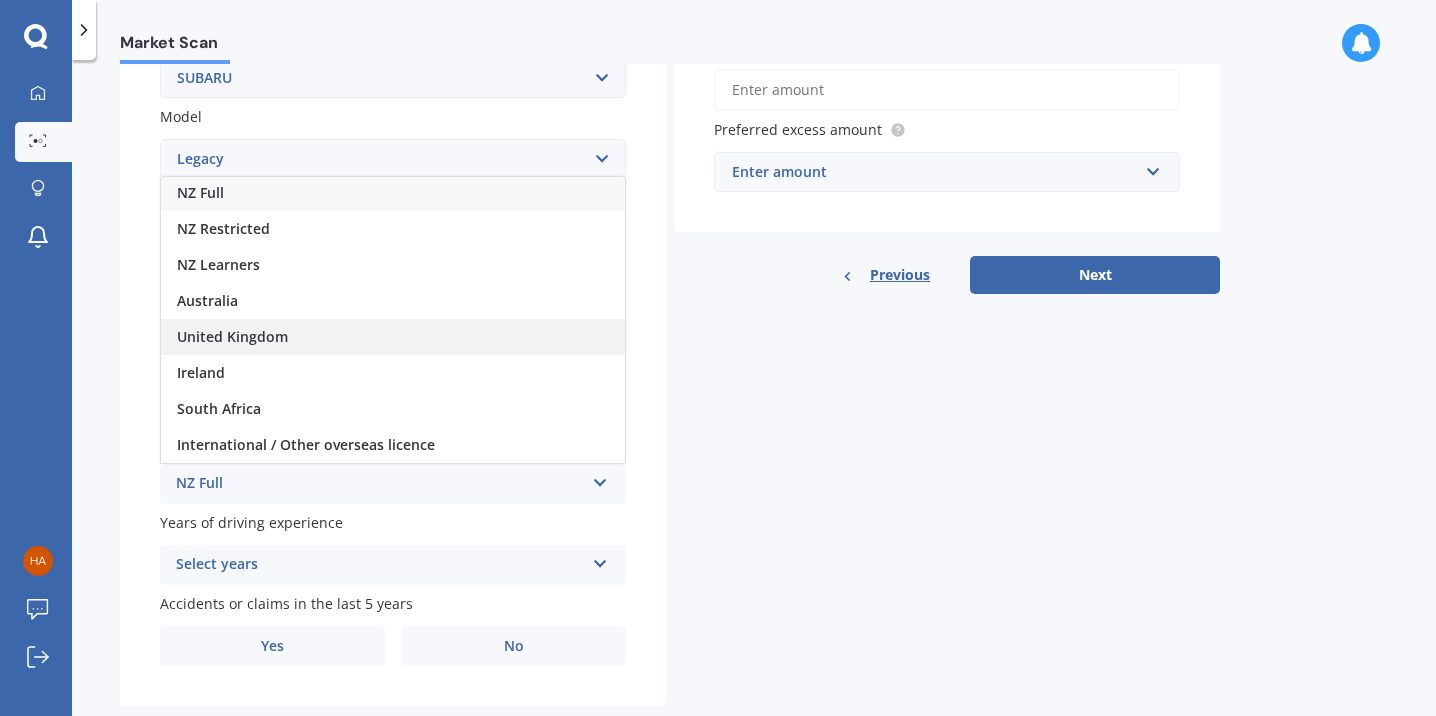 click on "United Kingdom" at bounding box center (393, 337) 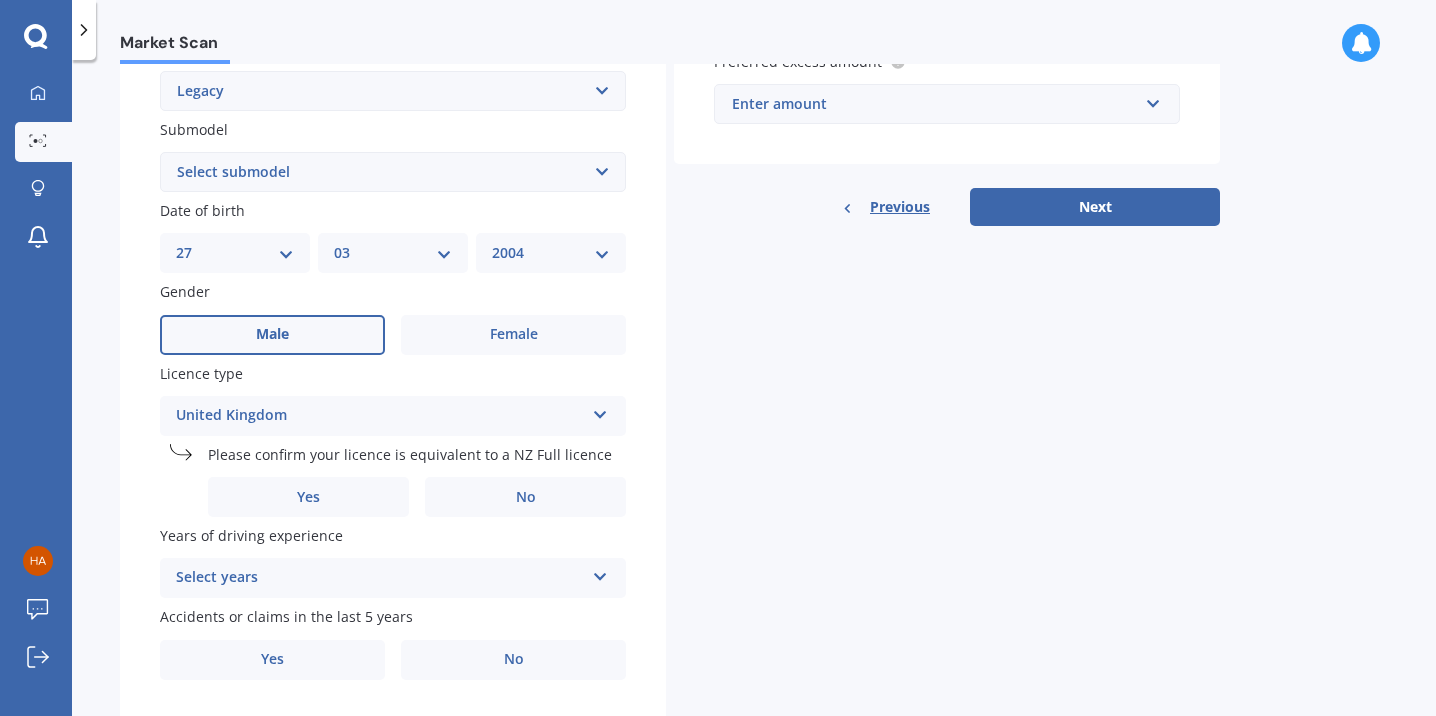 scroll, scrollTop: 489, scrollLeft: 0, axis: vertical 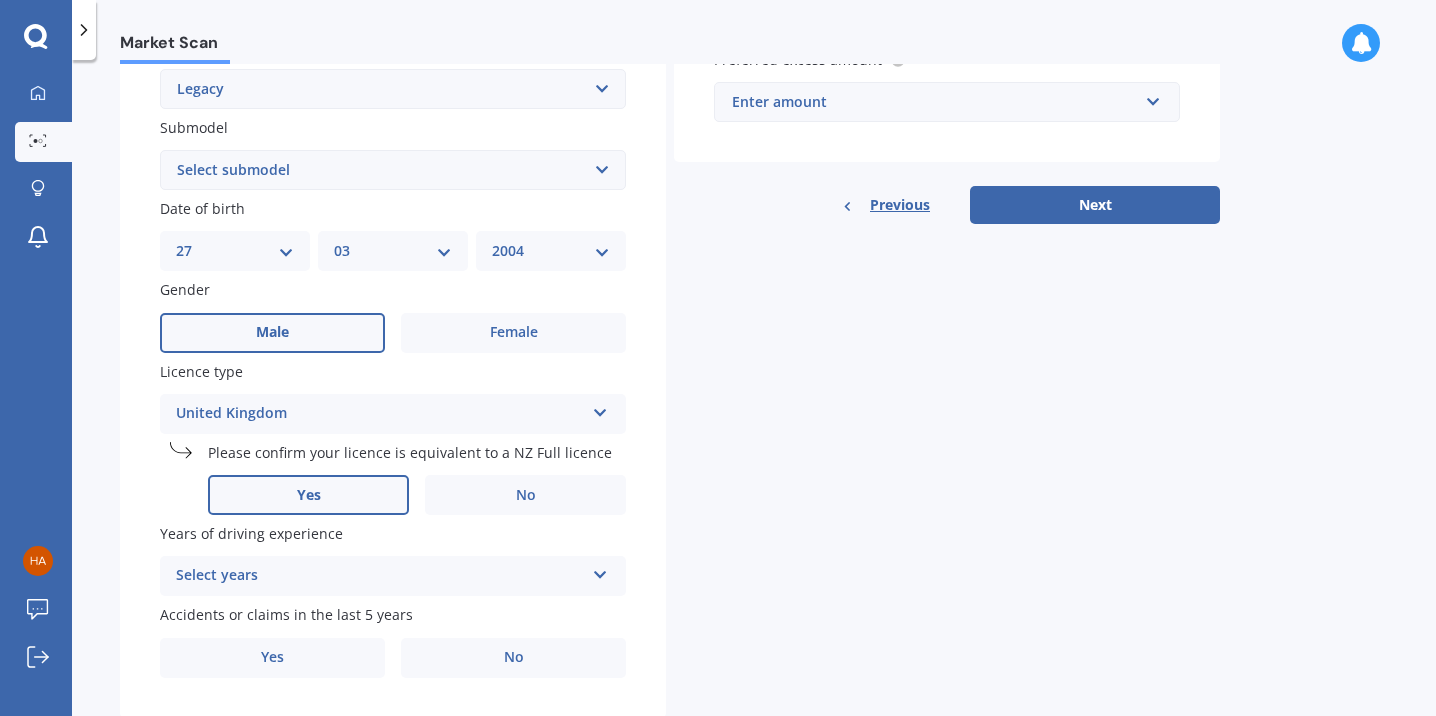 click on "Yes" at bounding box center (308, 495) 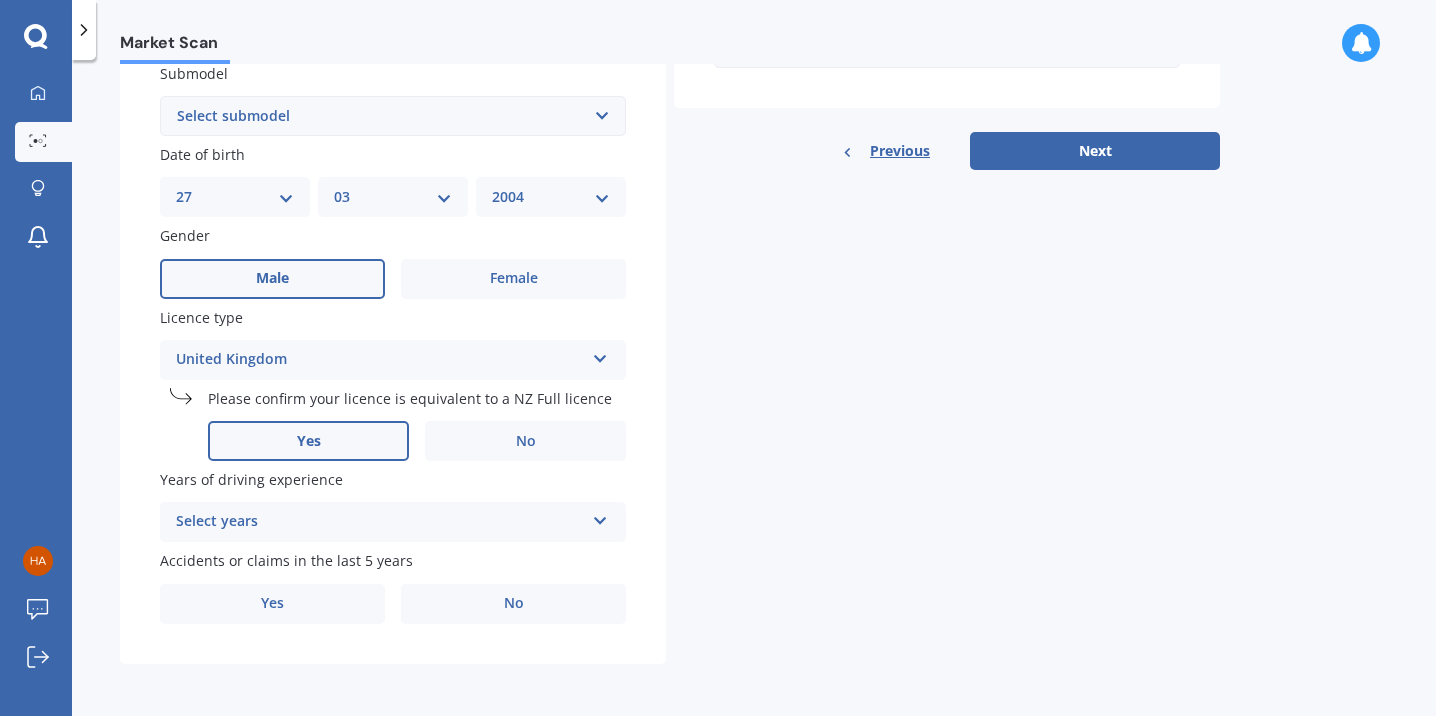 click at bounding box center (600, 517) 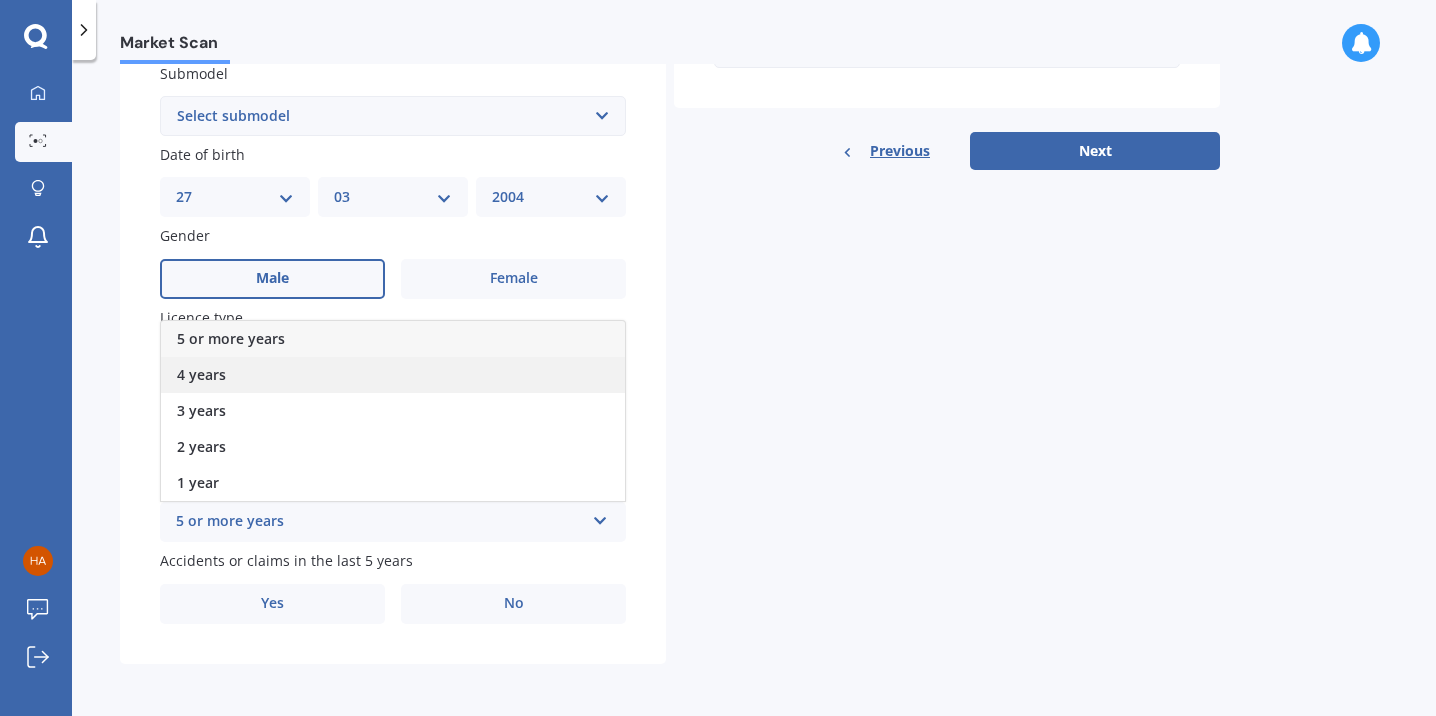 click on "4 years" at bounding box center (393, 375) 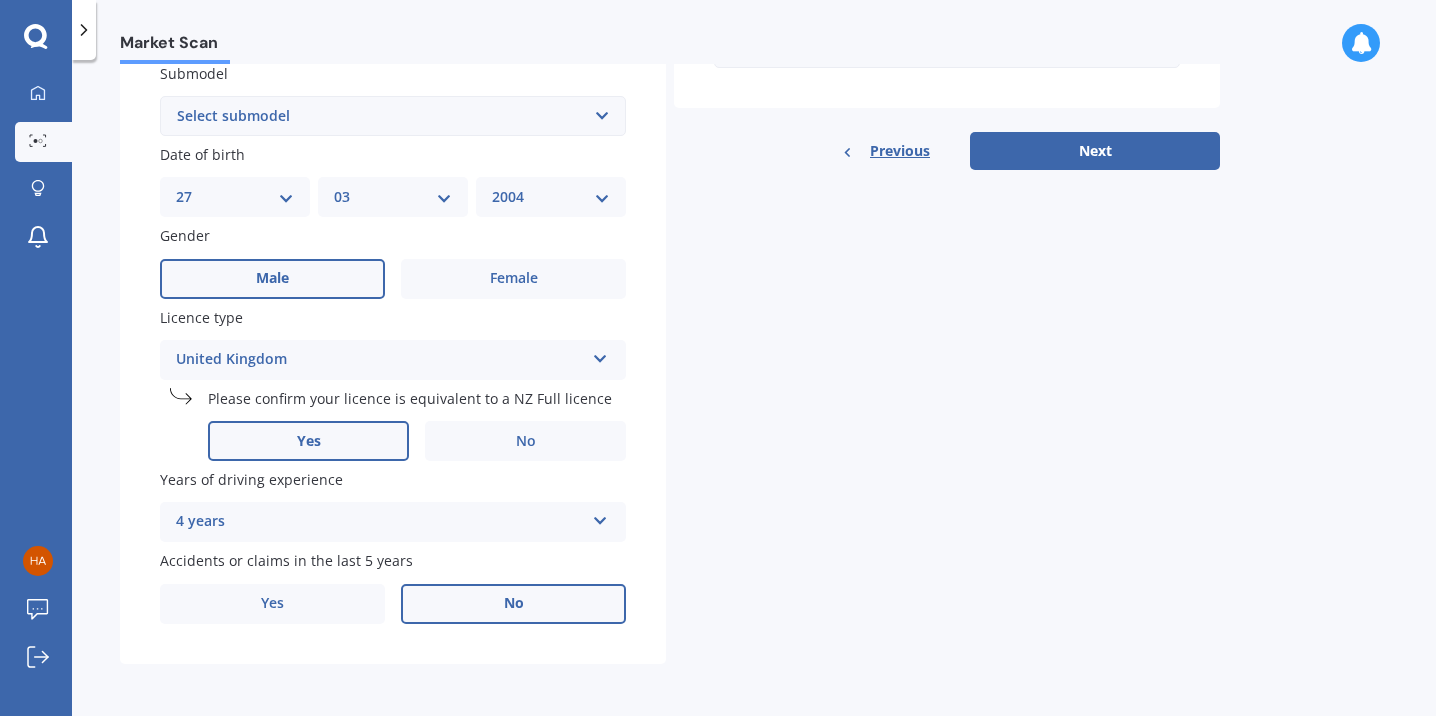 click on "No" at bounding box center [513, 604] 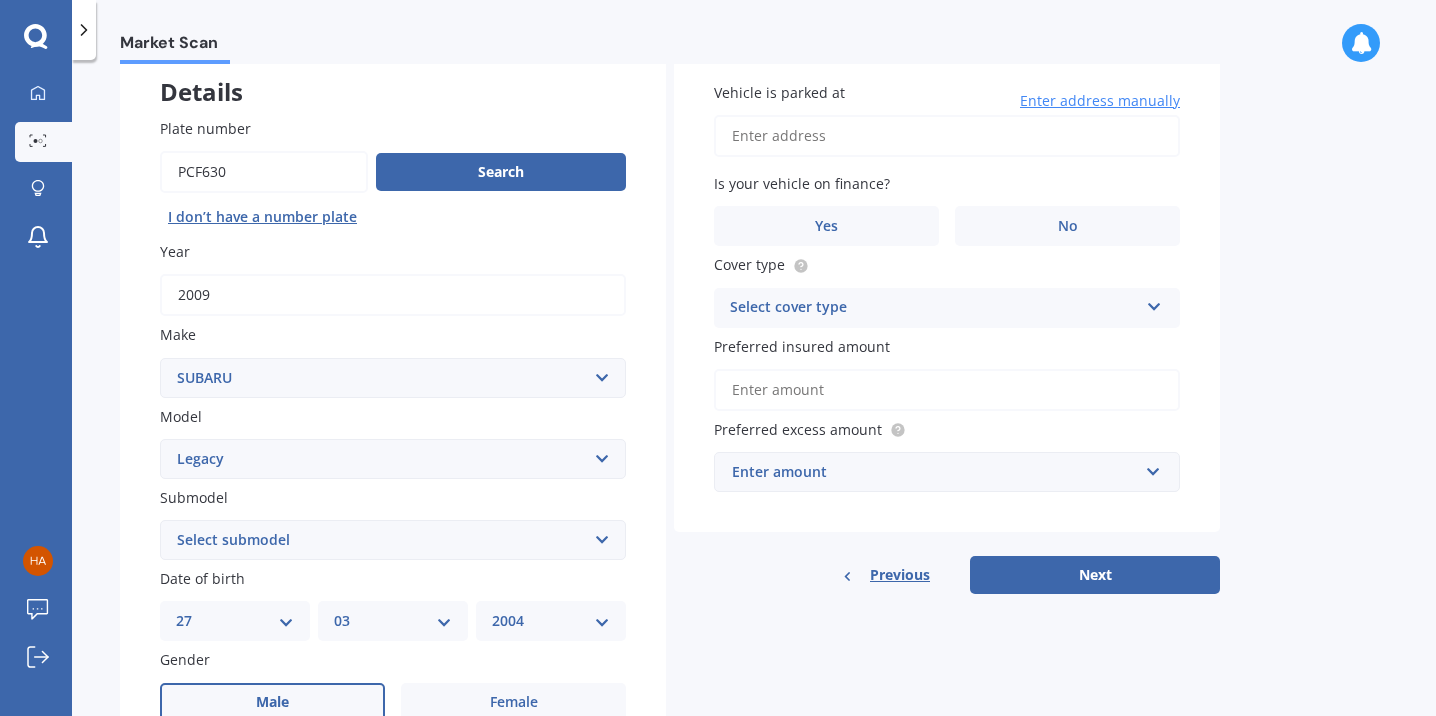 scroll, scrollTop: 0, scrollLeft: 0, axis: both 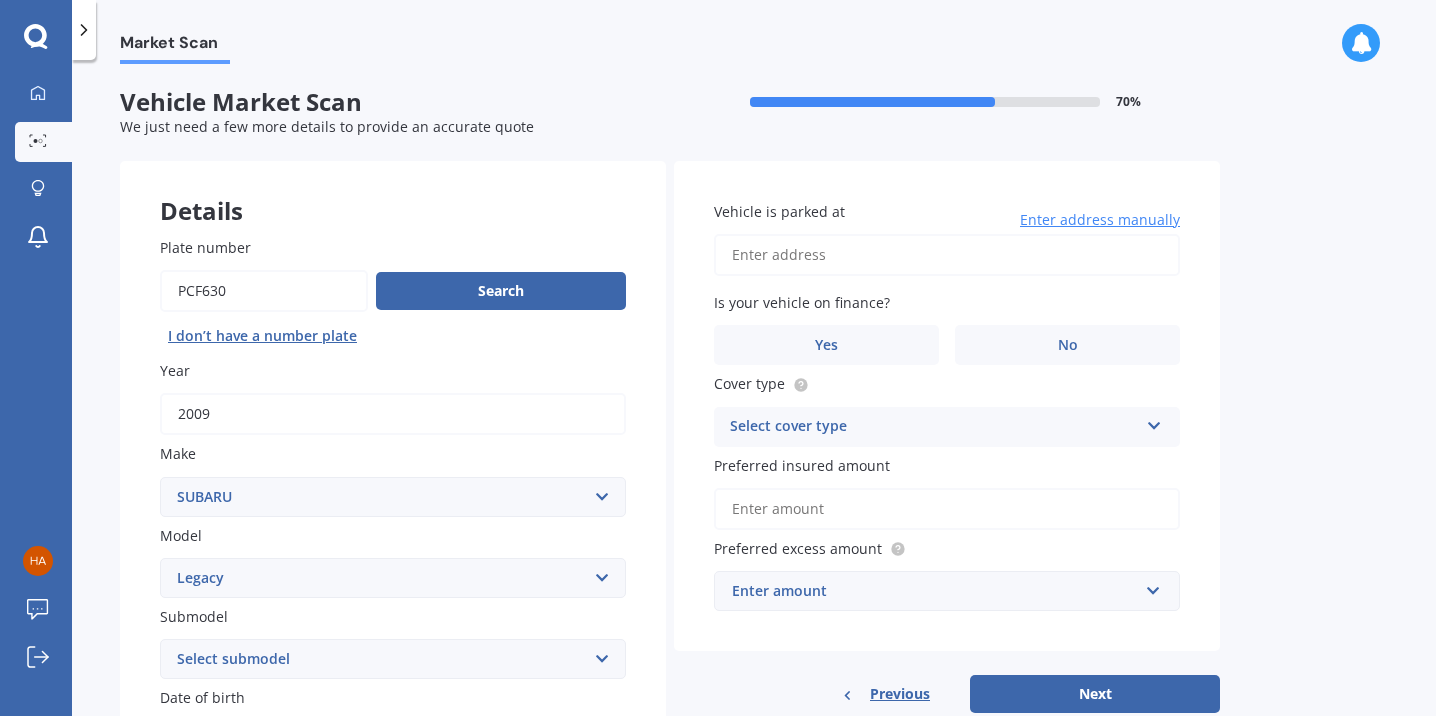 click on "Vehicle is parked at" at bounding box center (947, 255) 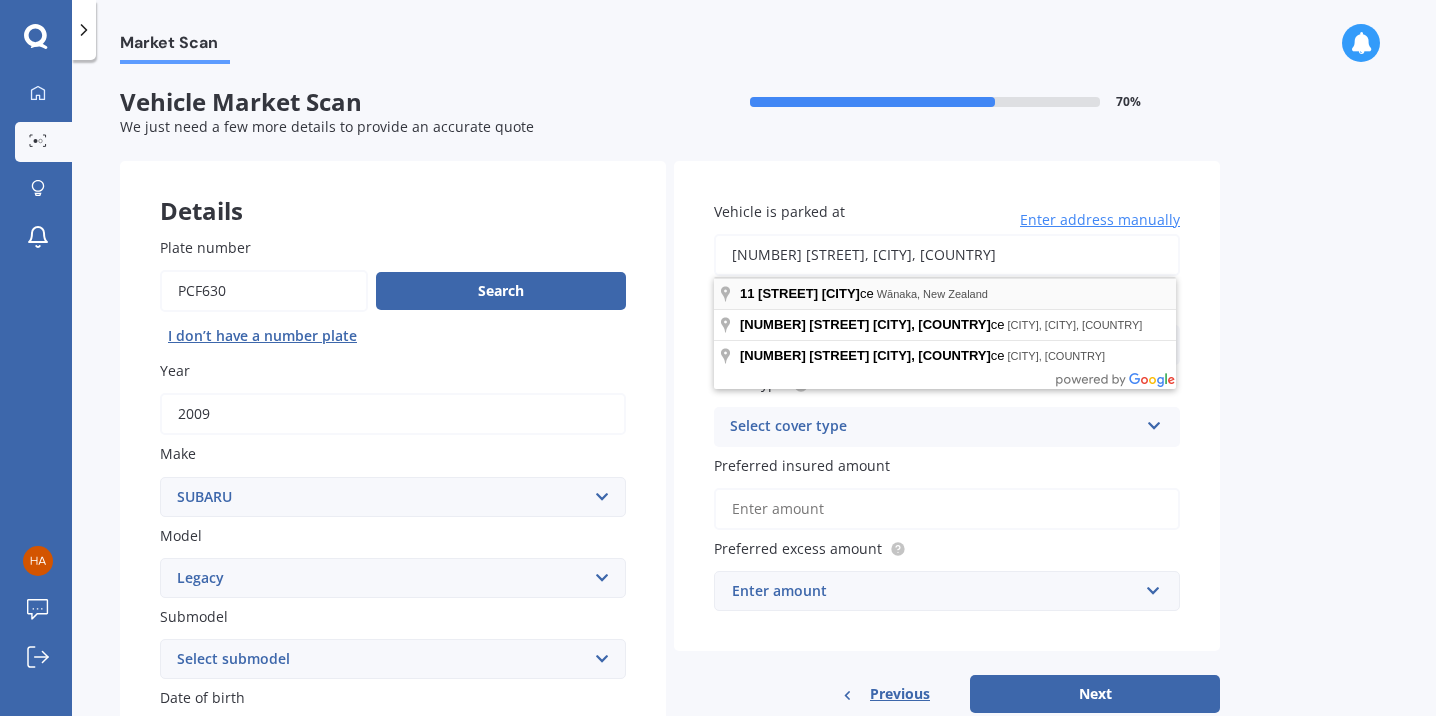 type on "[NUMBER] [STREET], [CITY], [POSTAL_CODE]" 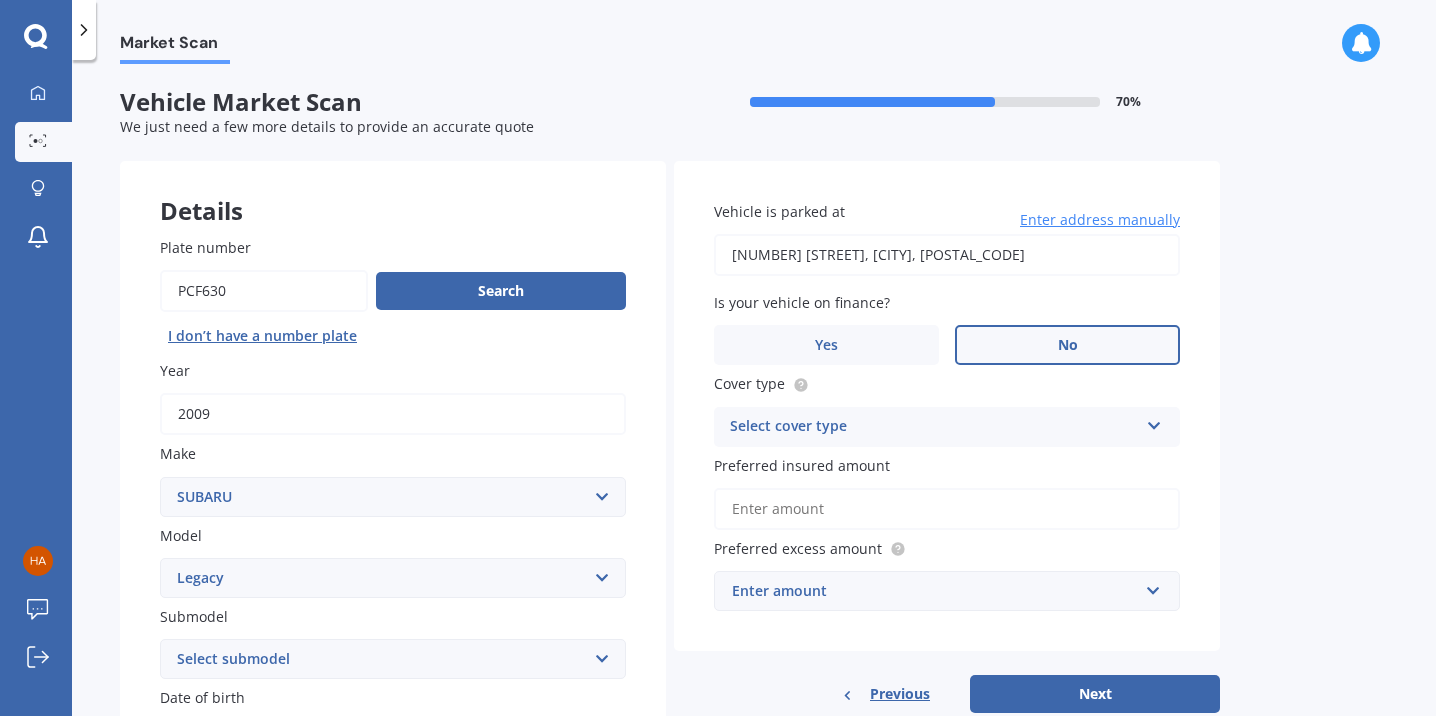 click on "No" at bounding box center [1067, 345] 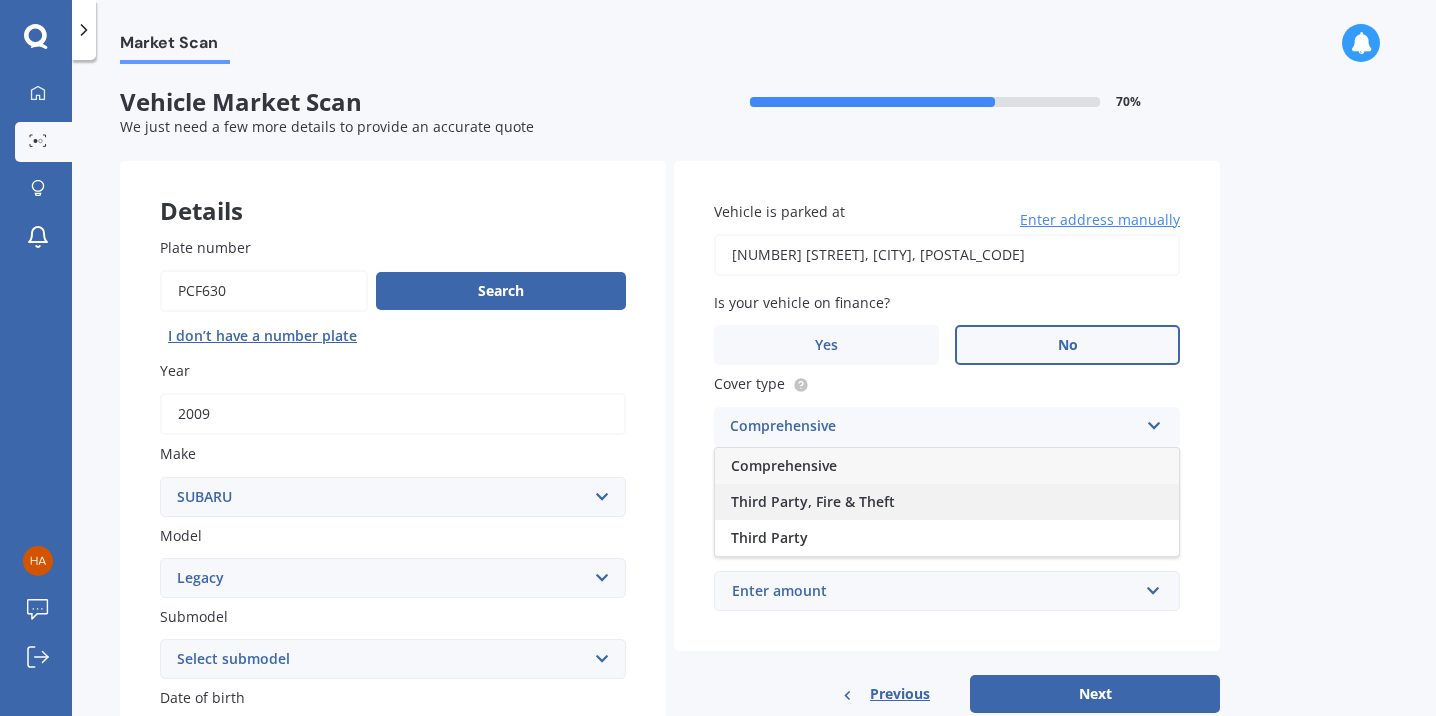 click on "Third Party, Fire & Theft" at bounding box center (813, 501) 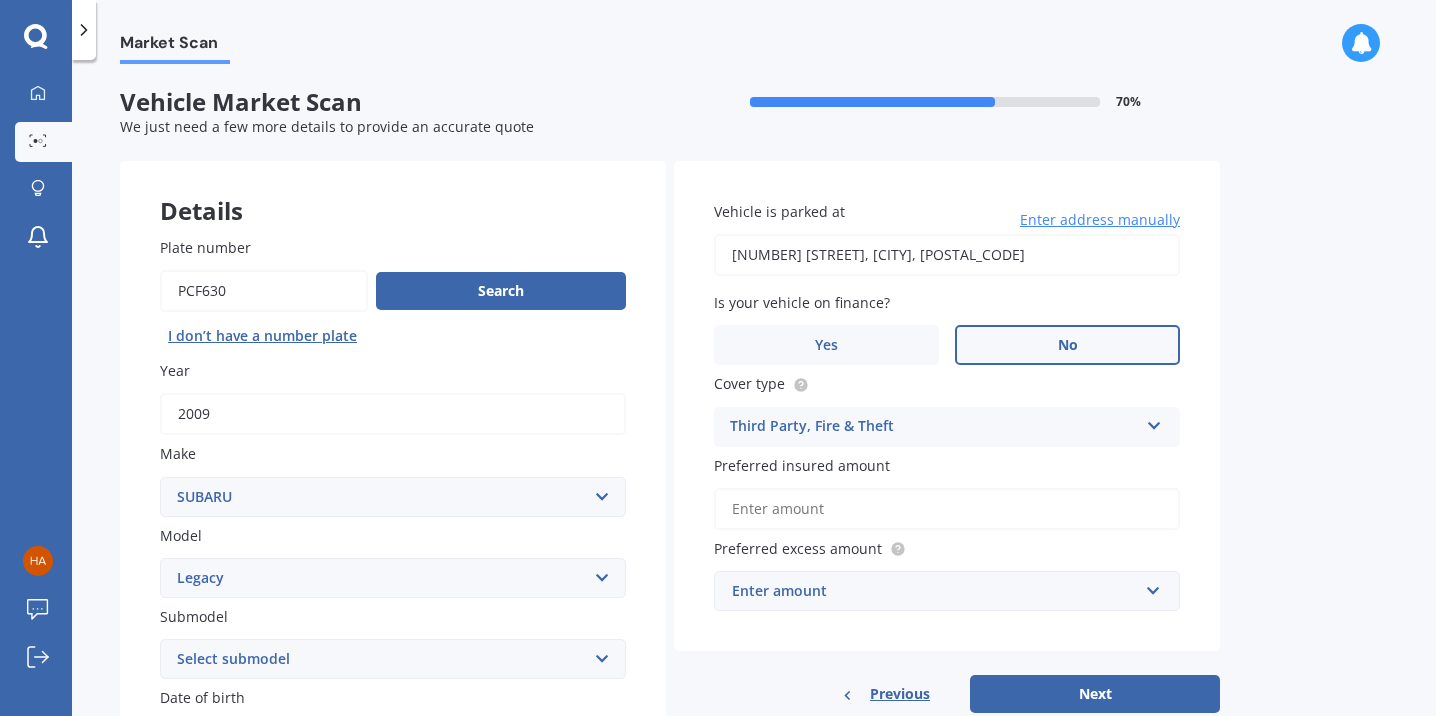 click on "Preferred insured amount" at bounding box center (947, 509) 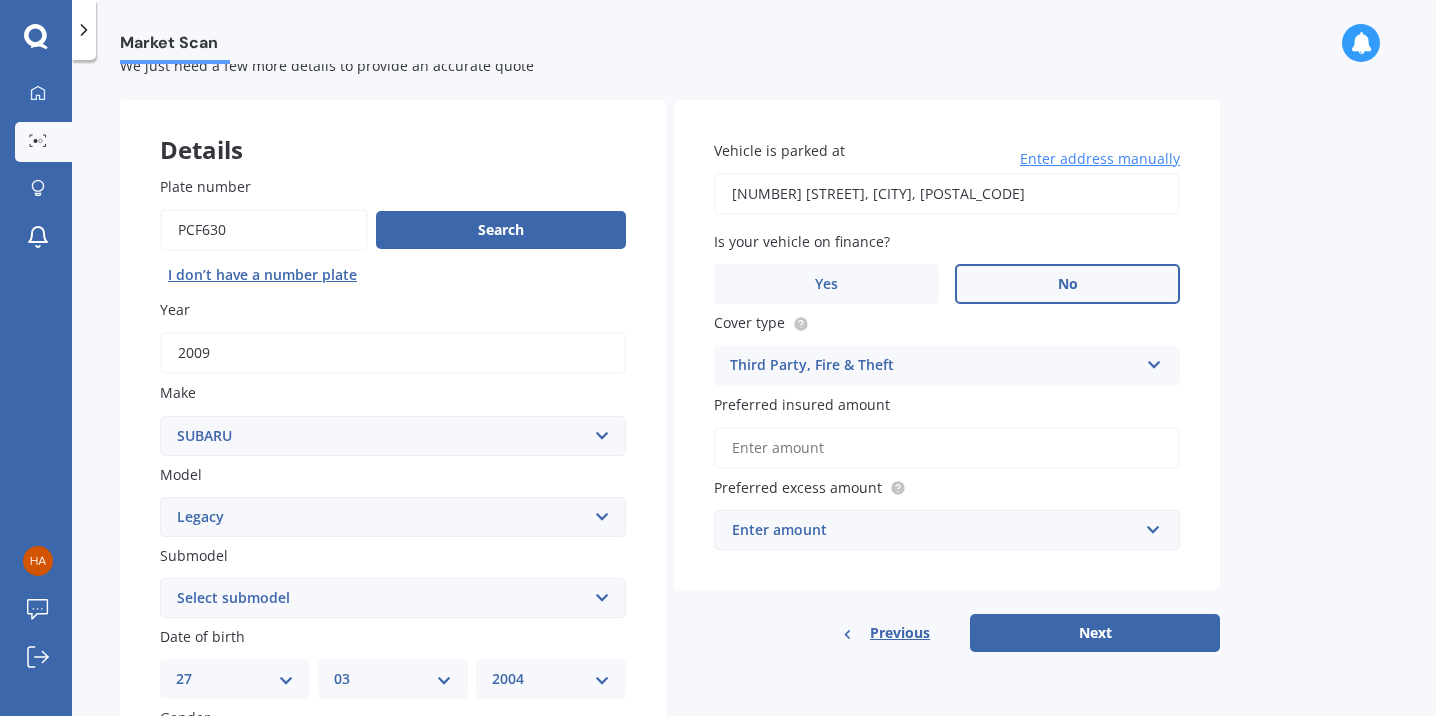 scroll, scrollTop: 63, scrollLeft: 0, axis: vertical 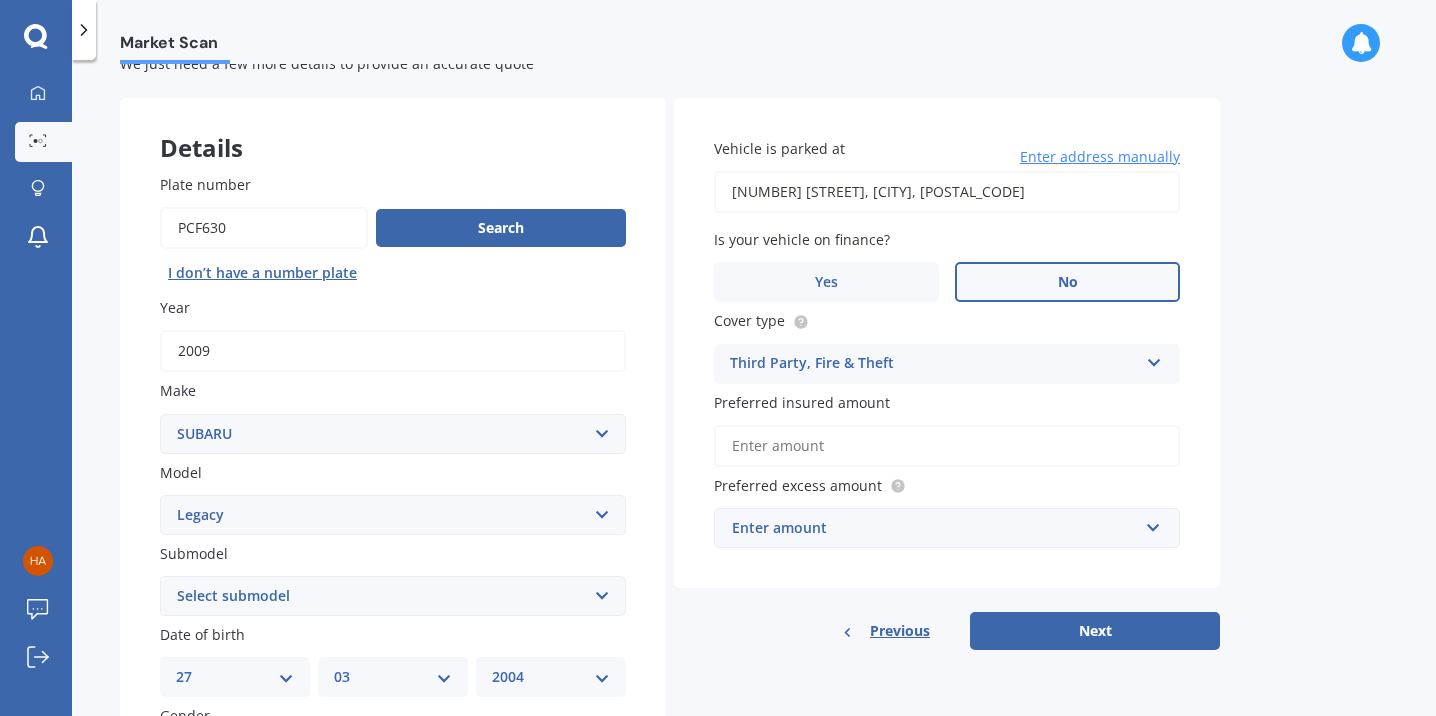 click on "Enter amount" at bounding box center [935, 528] 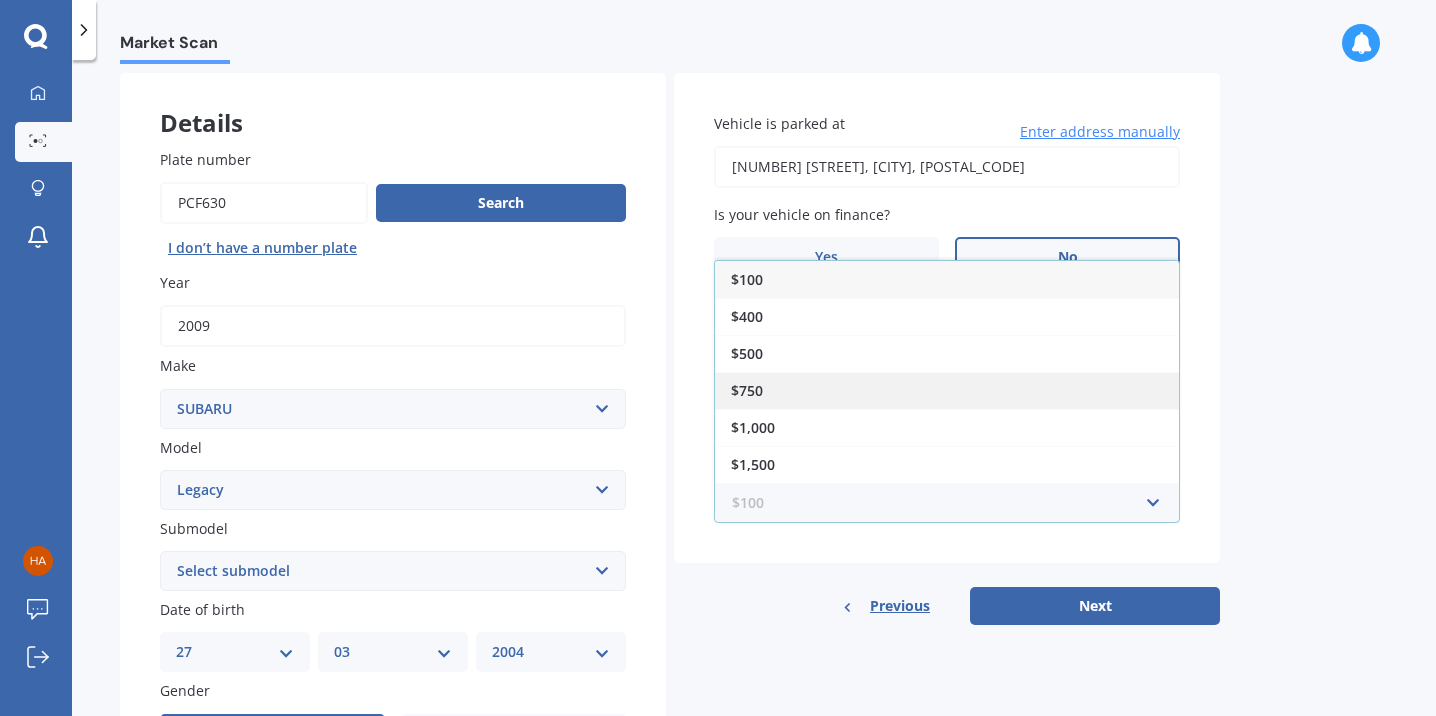 scroll, scrollTop: 96, scrollLeft: 0, axis: vertical 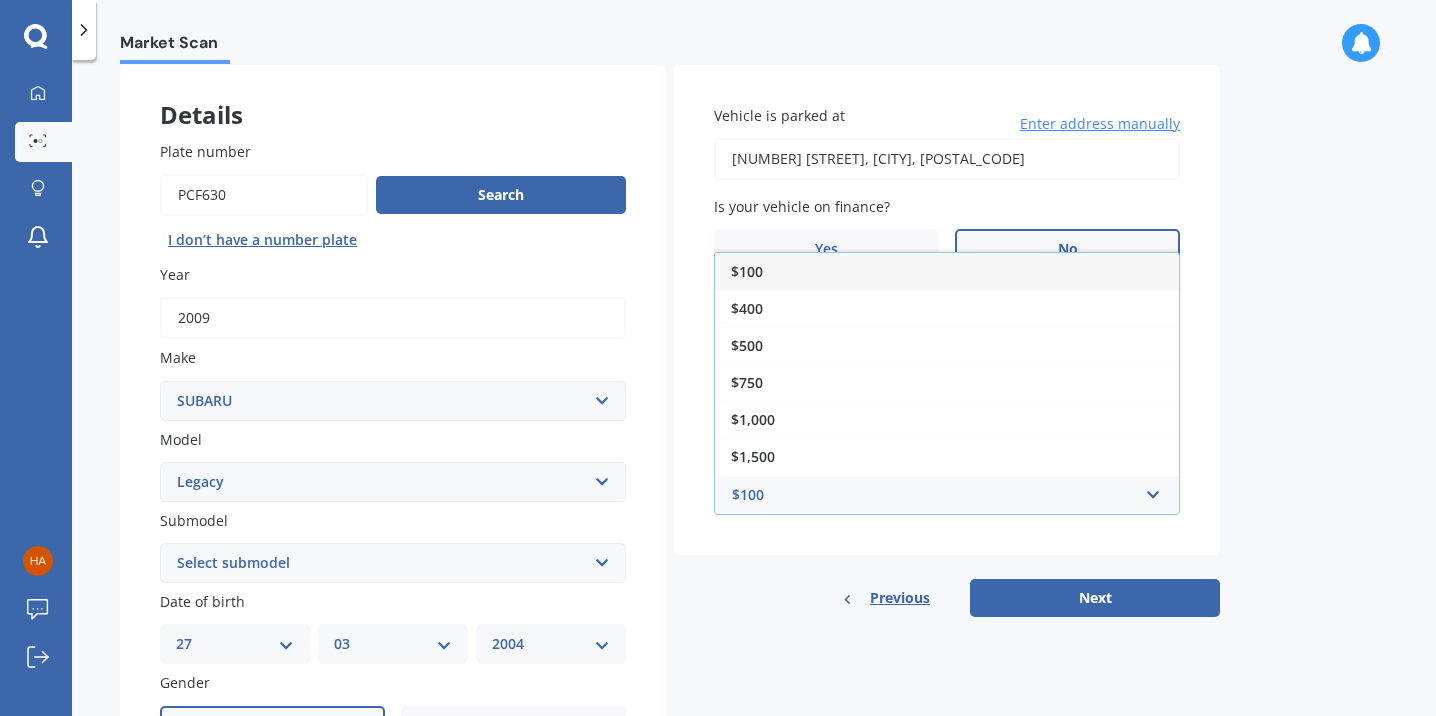 click on "$100" at bounding box center [947, 271] 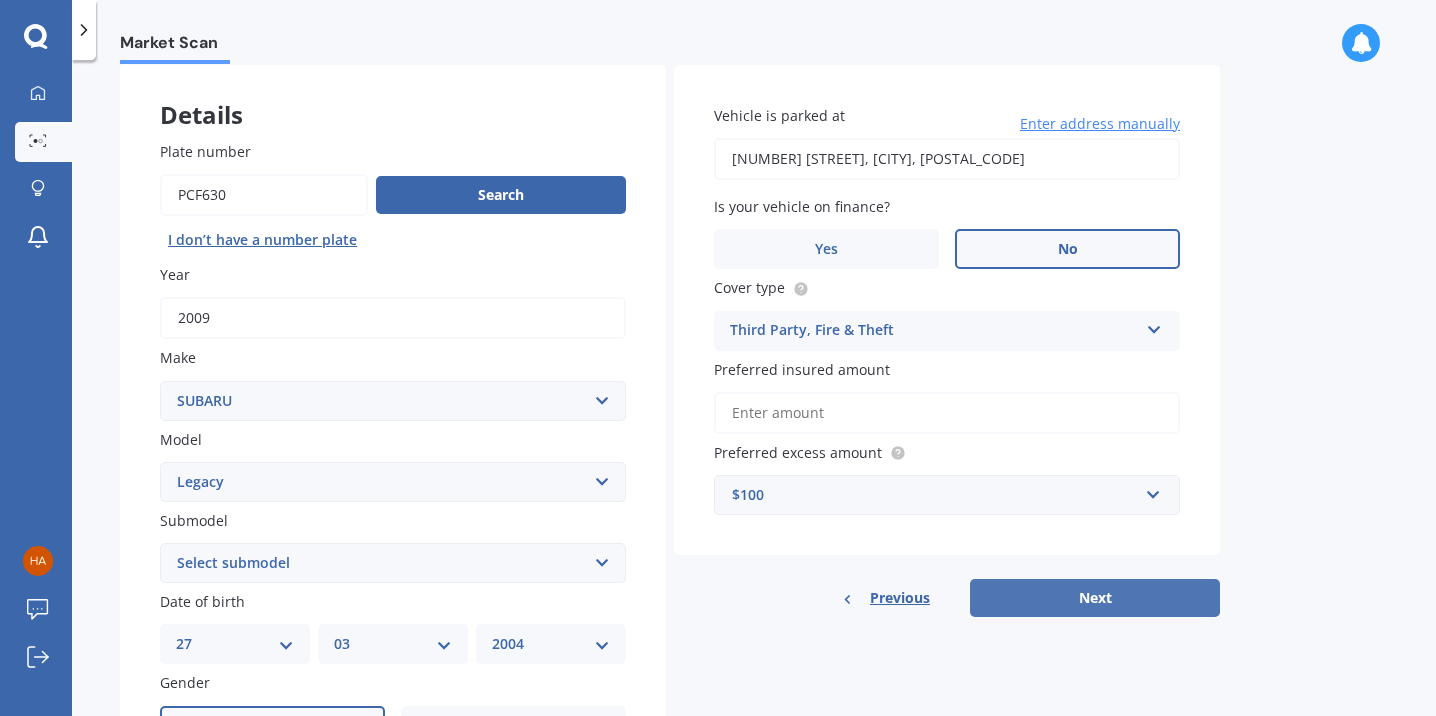 click on "Next" at bounding box center [1095, 598] 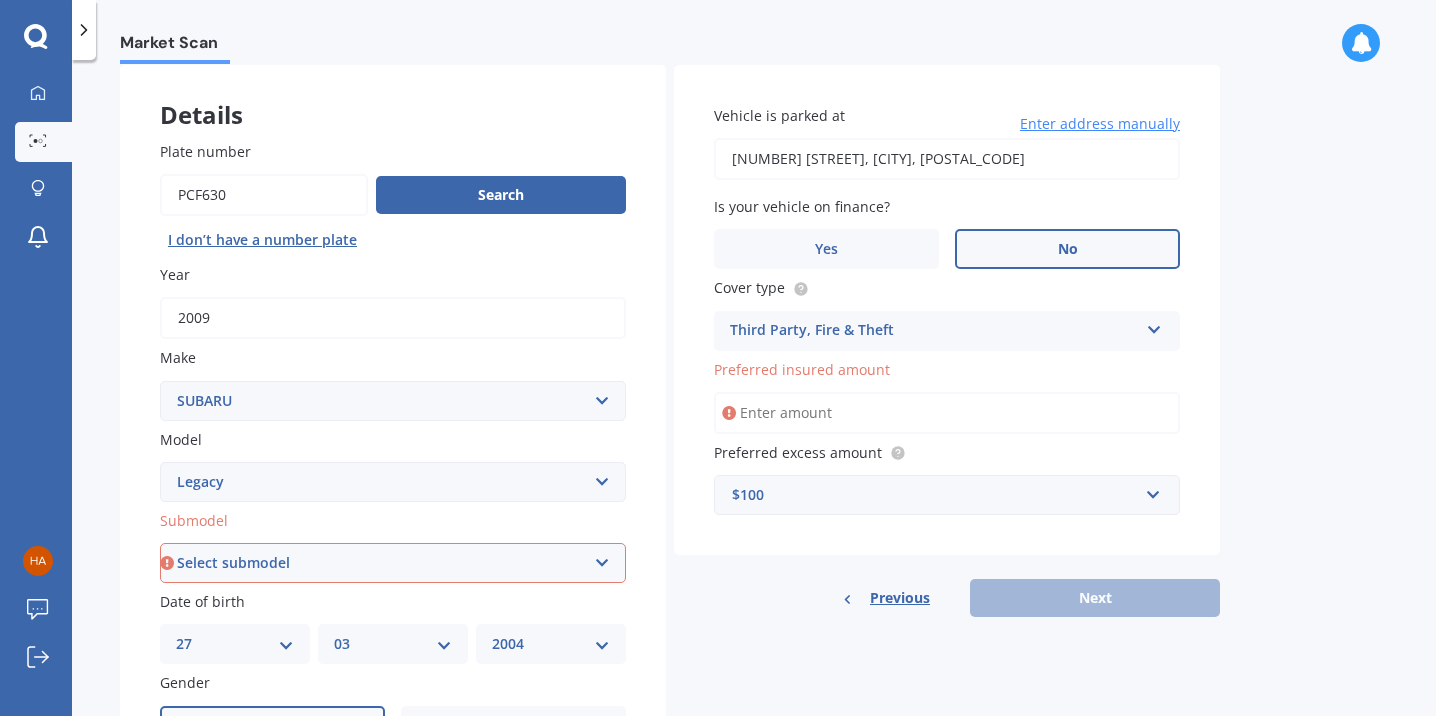 click on "Select submodel (All other non turbo) (All other turbo) 2.0i 2.0R 2.5i 2.5i Luxury 2.5i Sport 250T 3.0R 3.0R Spec B 3.6 RS 3.6R PREMIUM 5AT SED B Sport 2.0 B4 Non Turbo B4 Turbo Blitzen Non Turbo Blitzen Turbo Brighton Diesel 2.0 Euro Spec DIT Petrol Turbo DL DL4x4 GL Grandwagon GT GT 2.O Twin Scroll Turbo GT 30 GT-B GX Lancaster LX RS 30 RS Turbo RSB RSK B4 RX Touring Model" at bounding box center (393, 563) 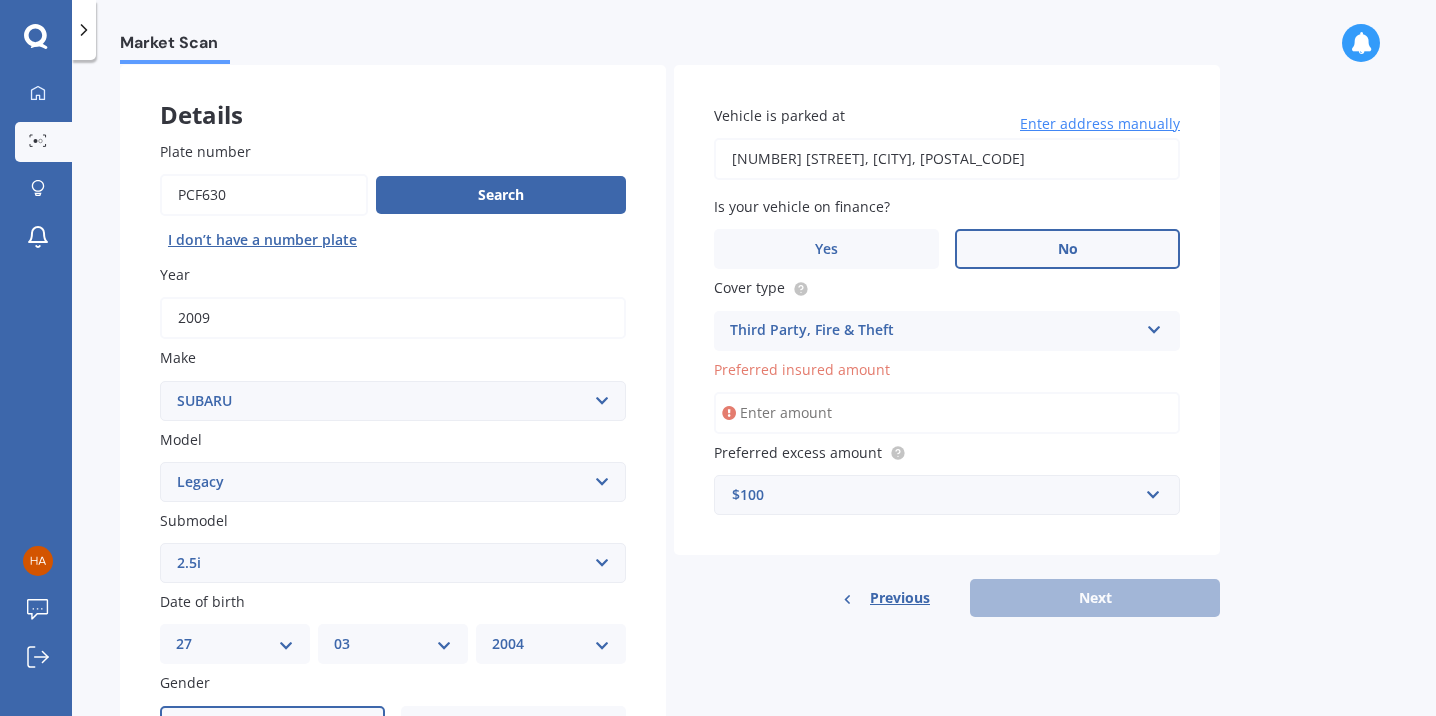 click on "Preferred insured amount" at bounding box center (947, 413) 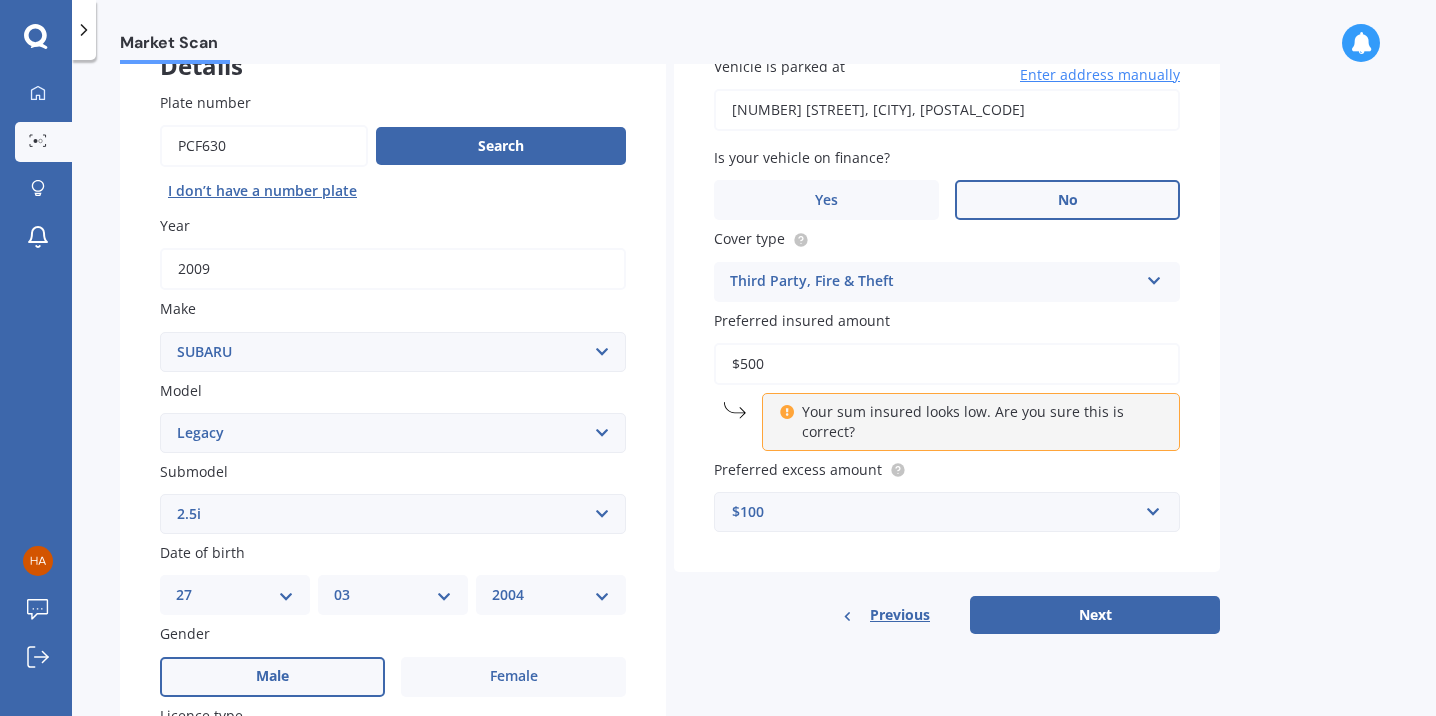 scroll, scrollTop: 150, scrollLeft: 0, axis: vertical 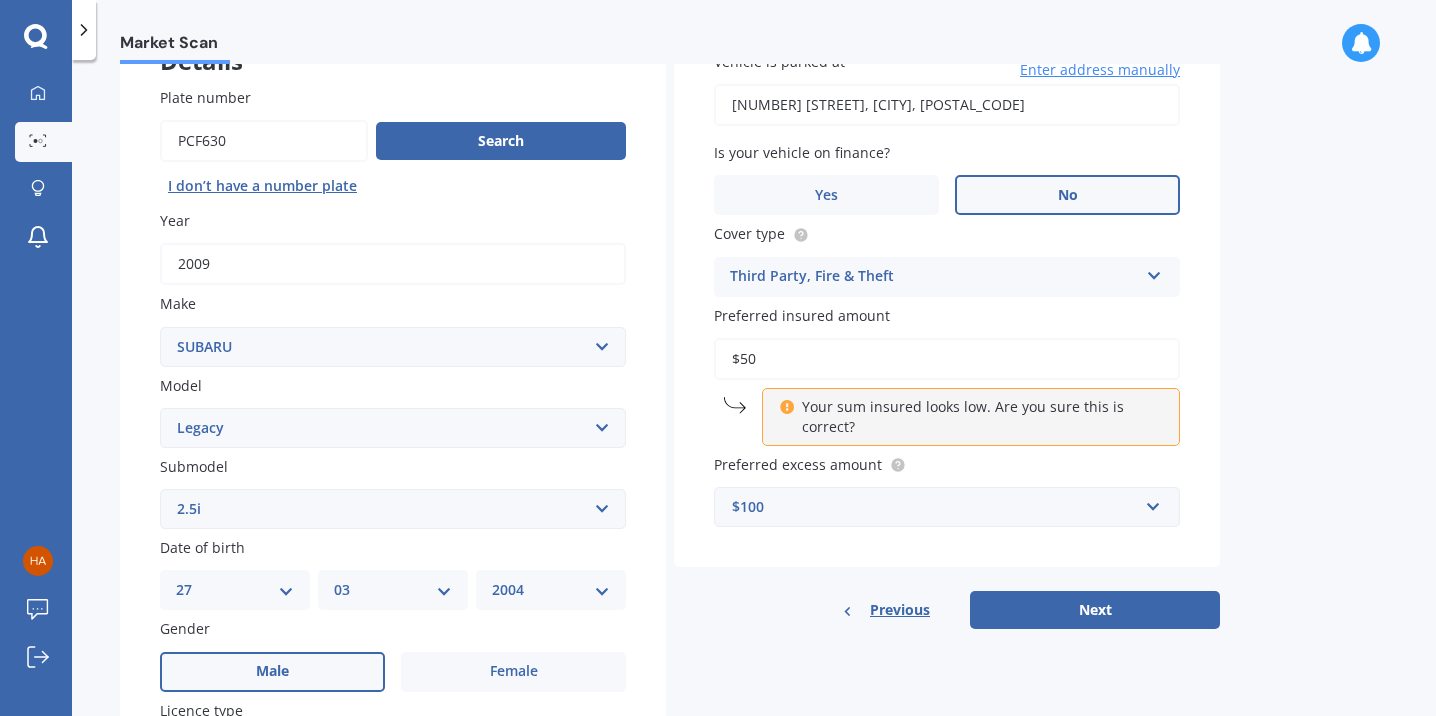 type on "$5" 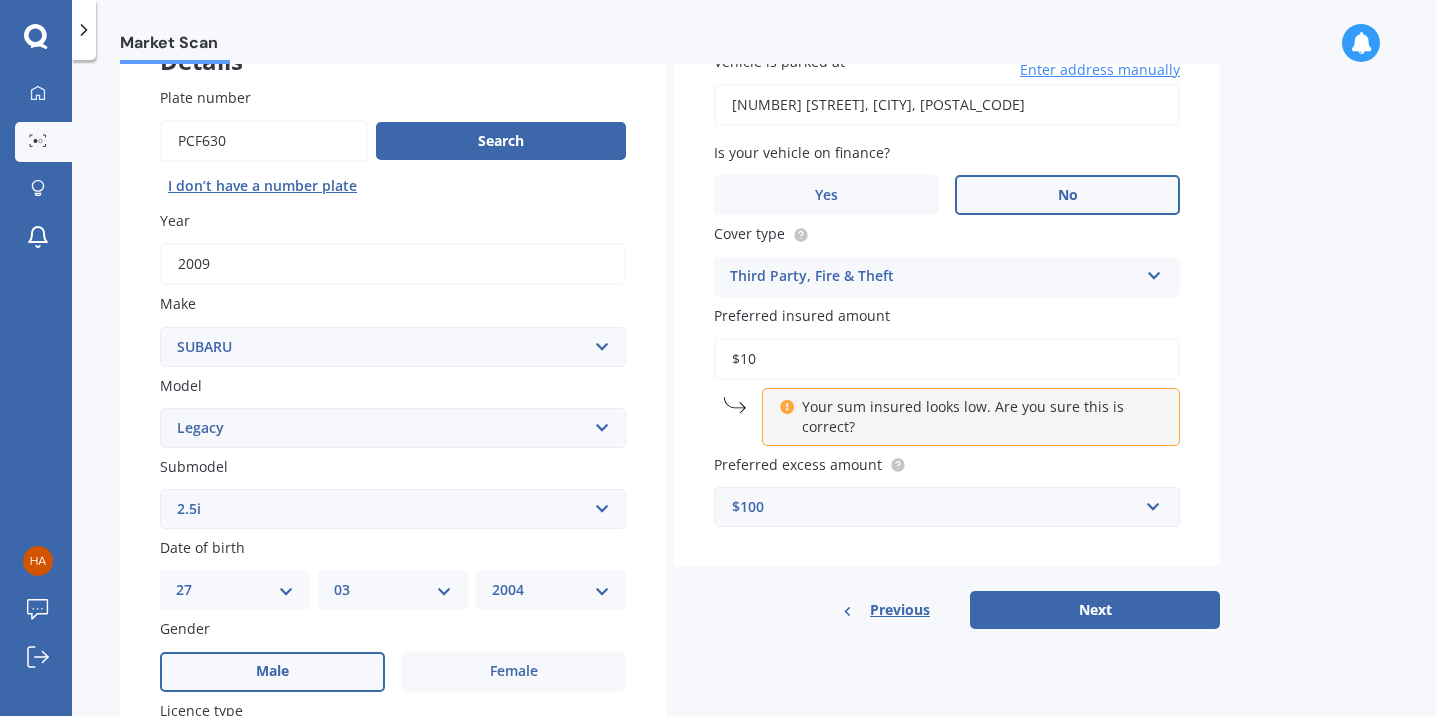 type on "$1" 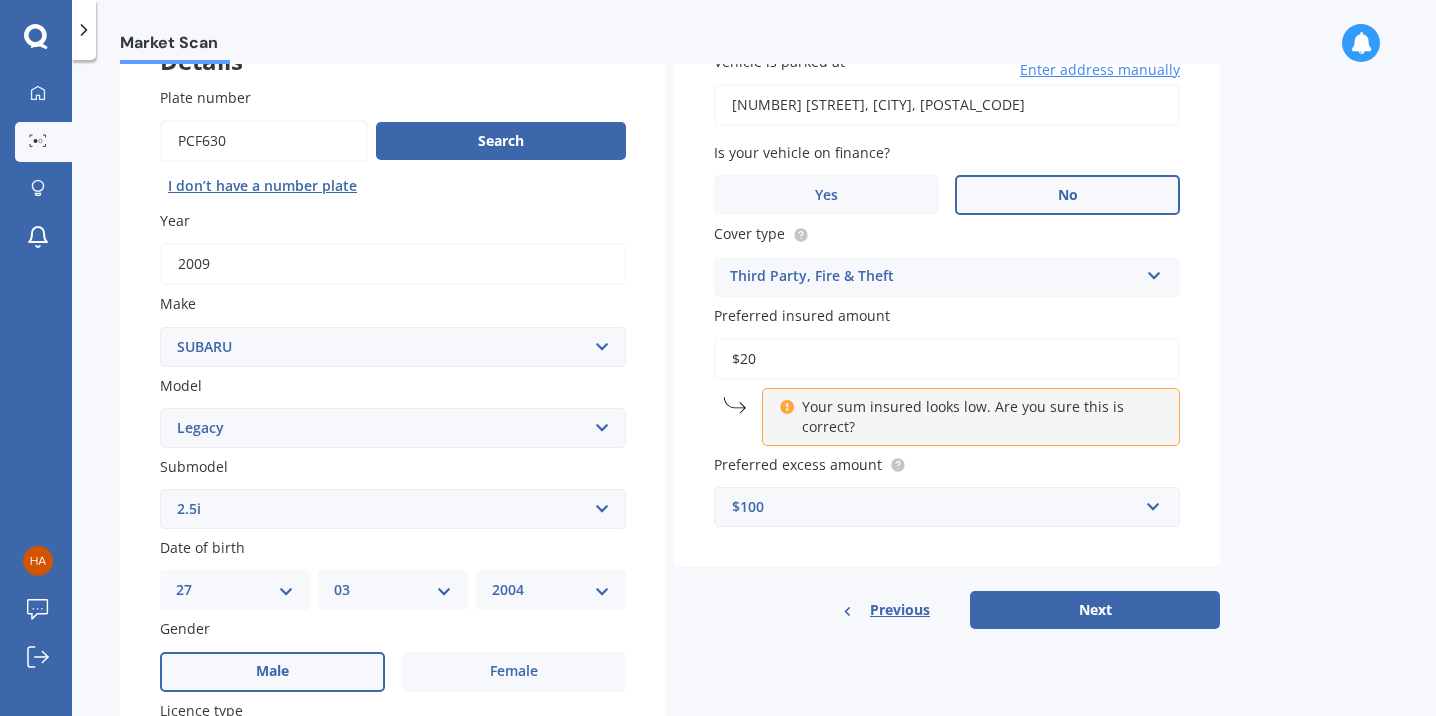 type on "$2" 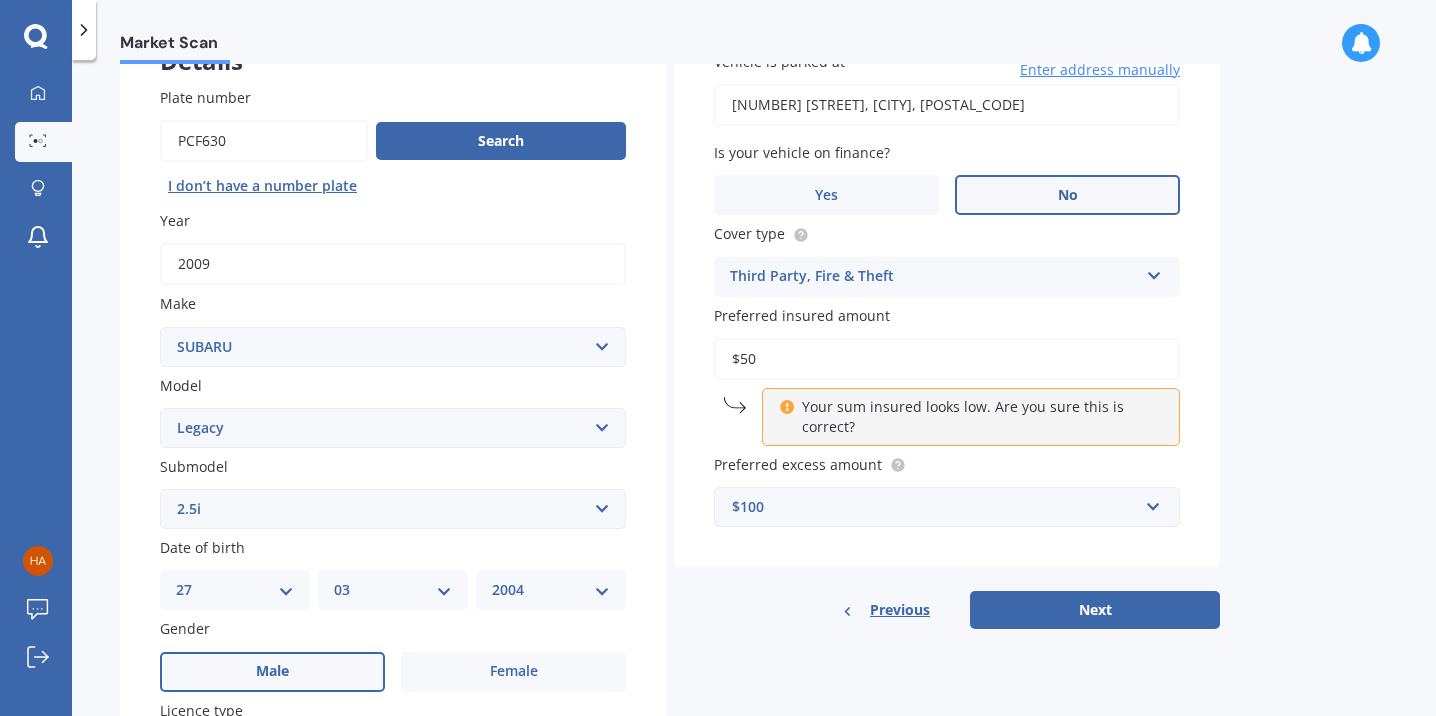 type on "$5" 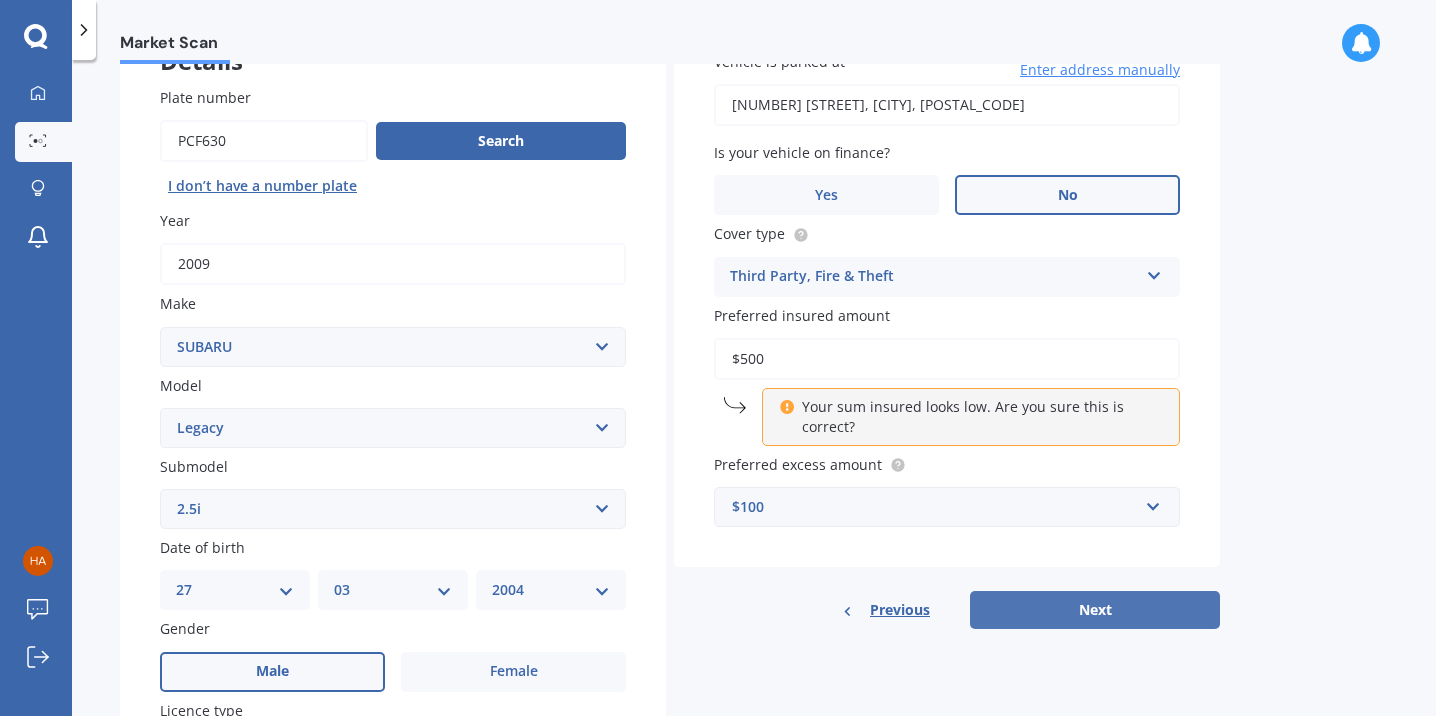 type on "$500" 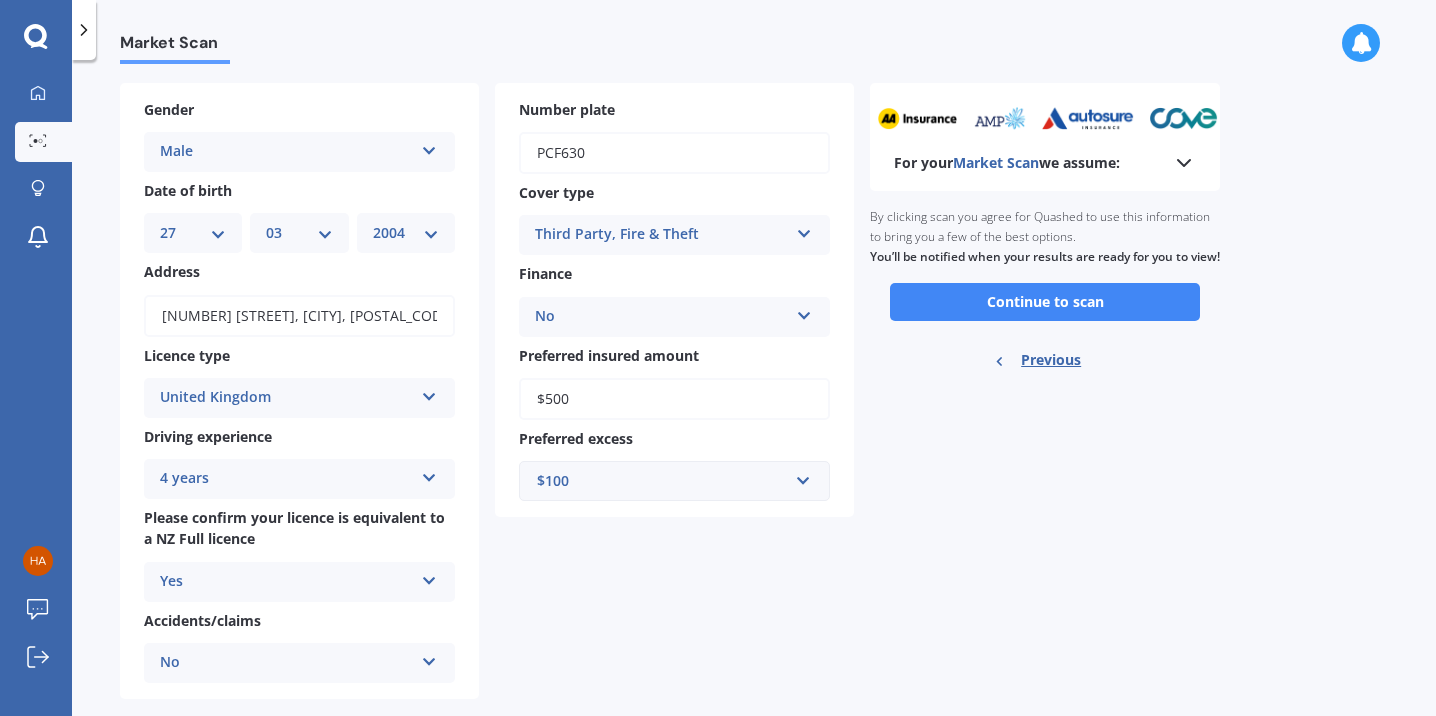 scroll, scrollTop: 0, scrollLeft: 0, axis: both 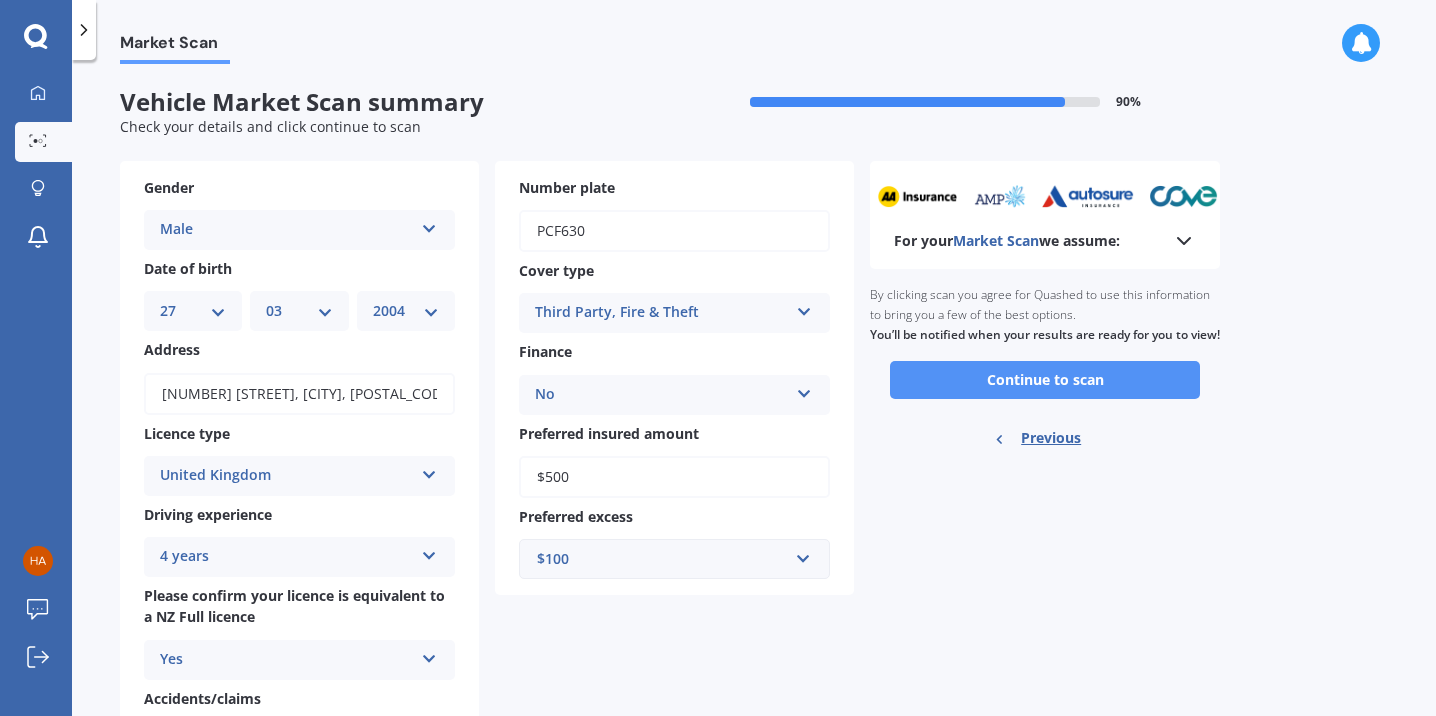 click on "Continue to scan" at bounding box center (1045, 380) 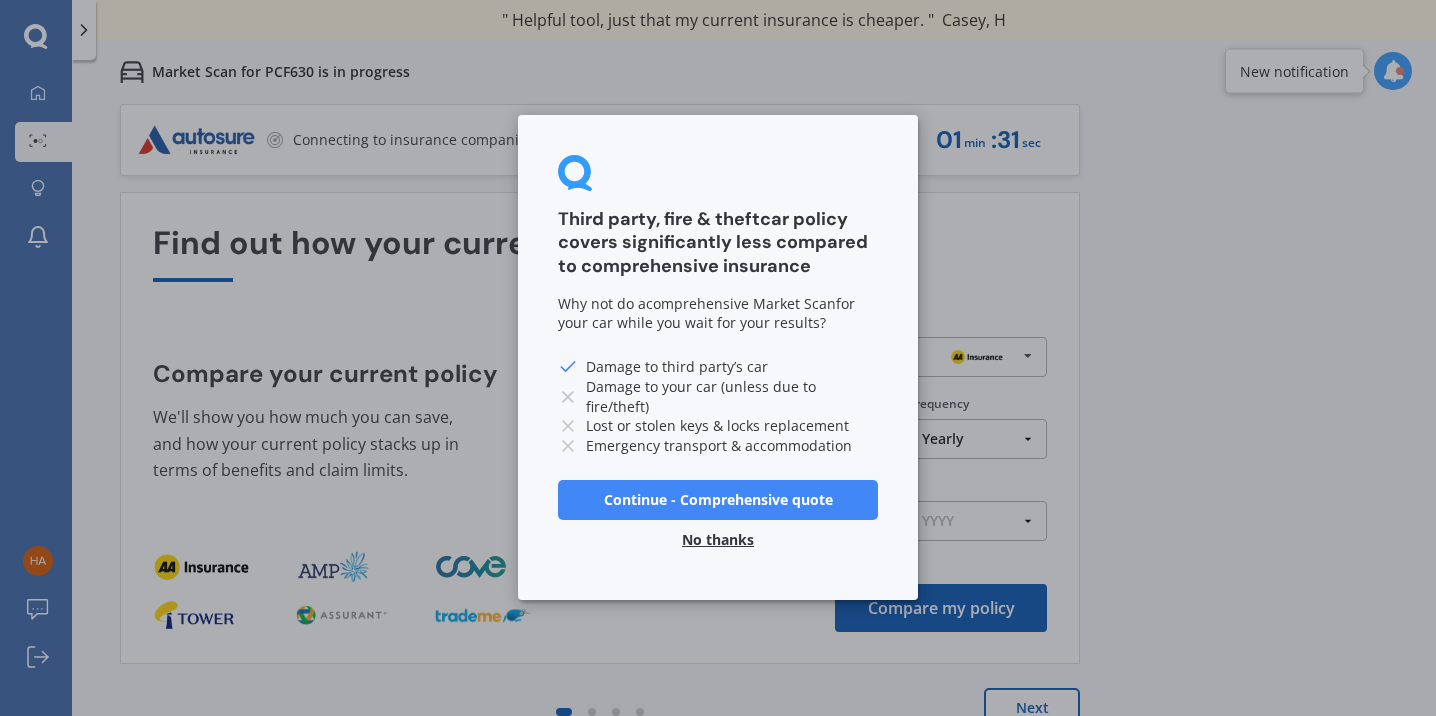 click on "No thanks" at bounding box center (718, 541) 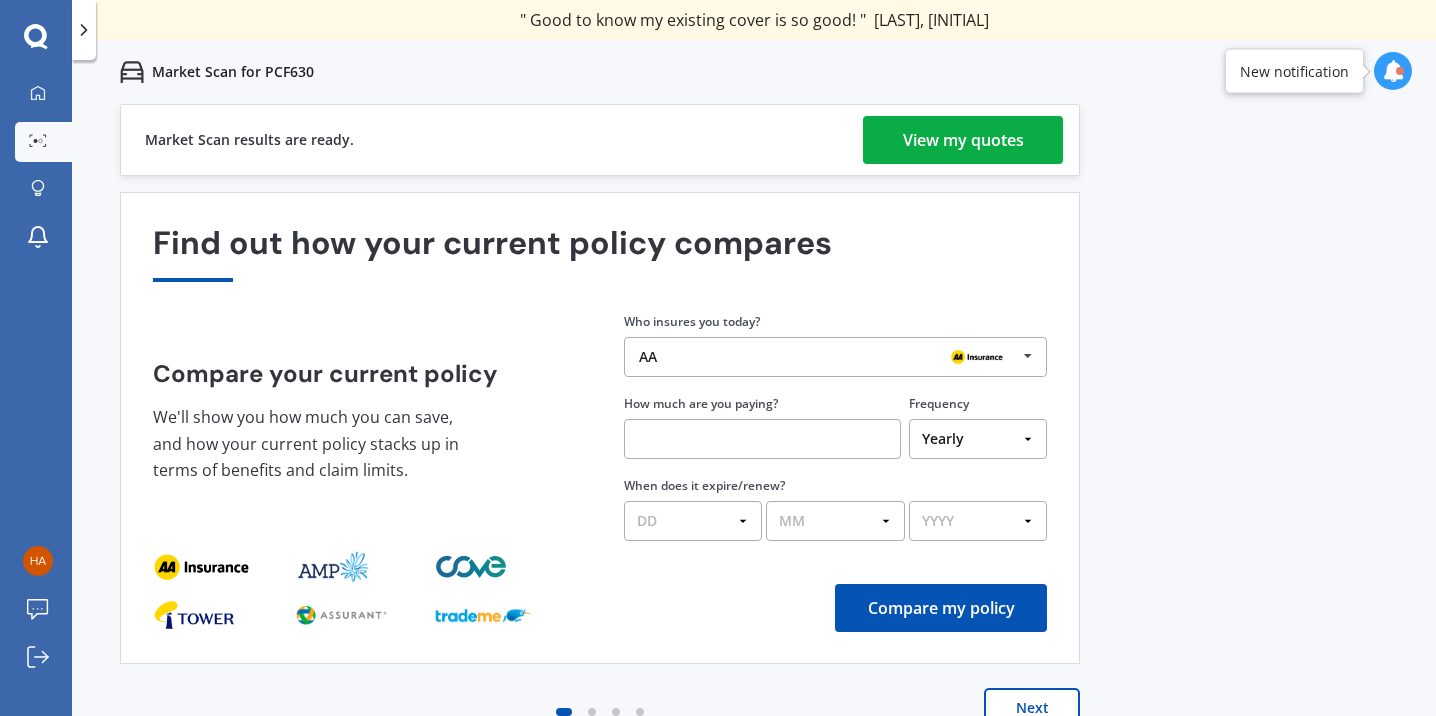 click on "View my quotes" at bounding box center (963, 140) 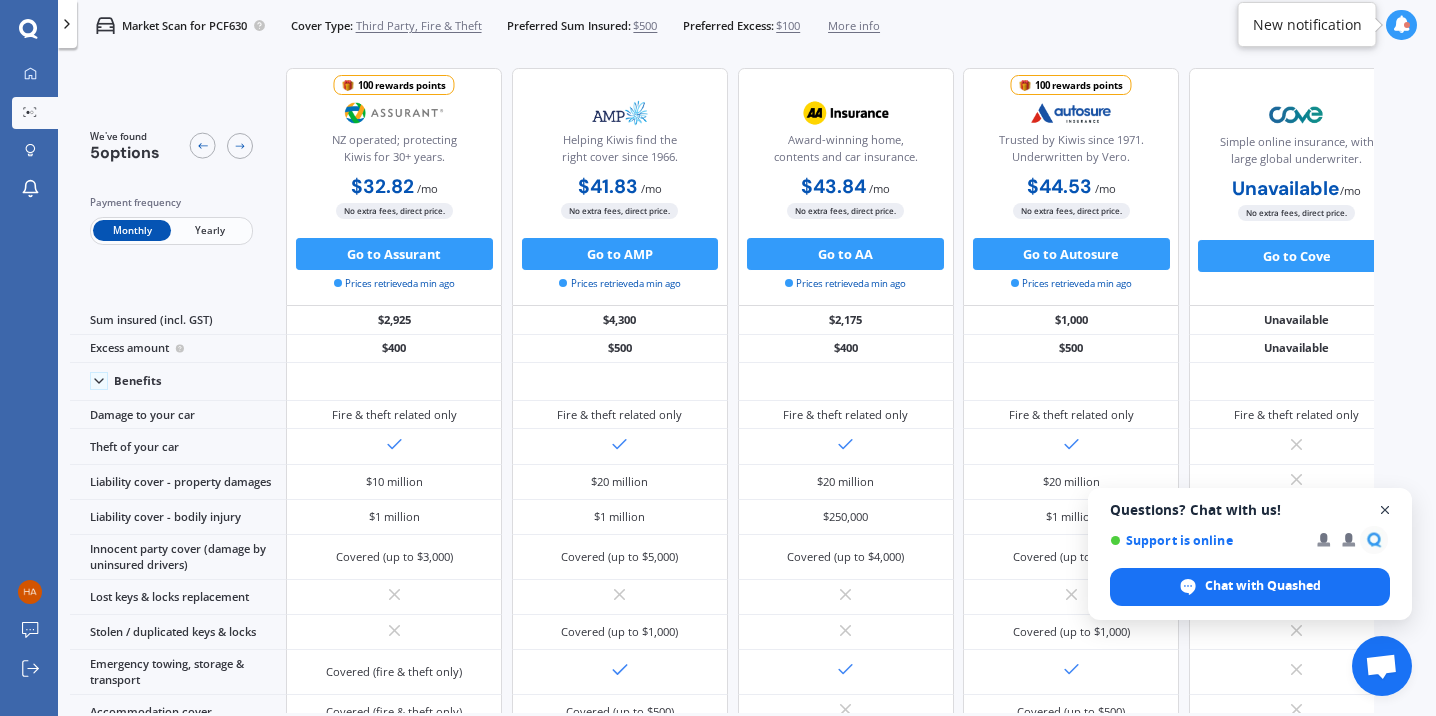 click at bounding box center [1385, 510] 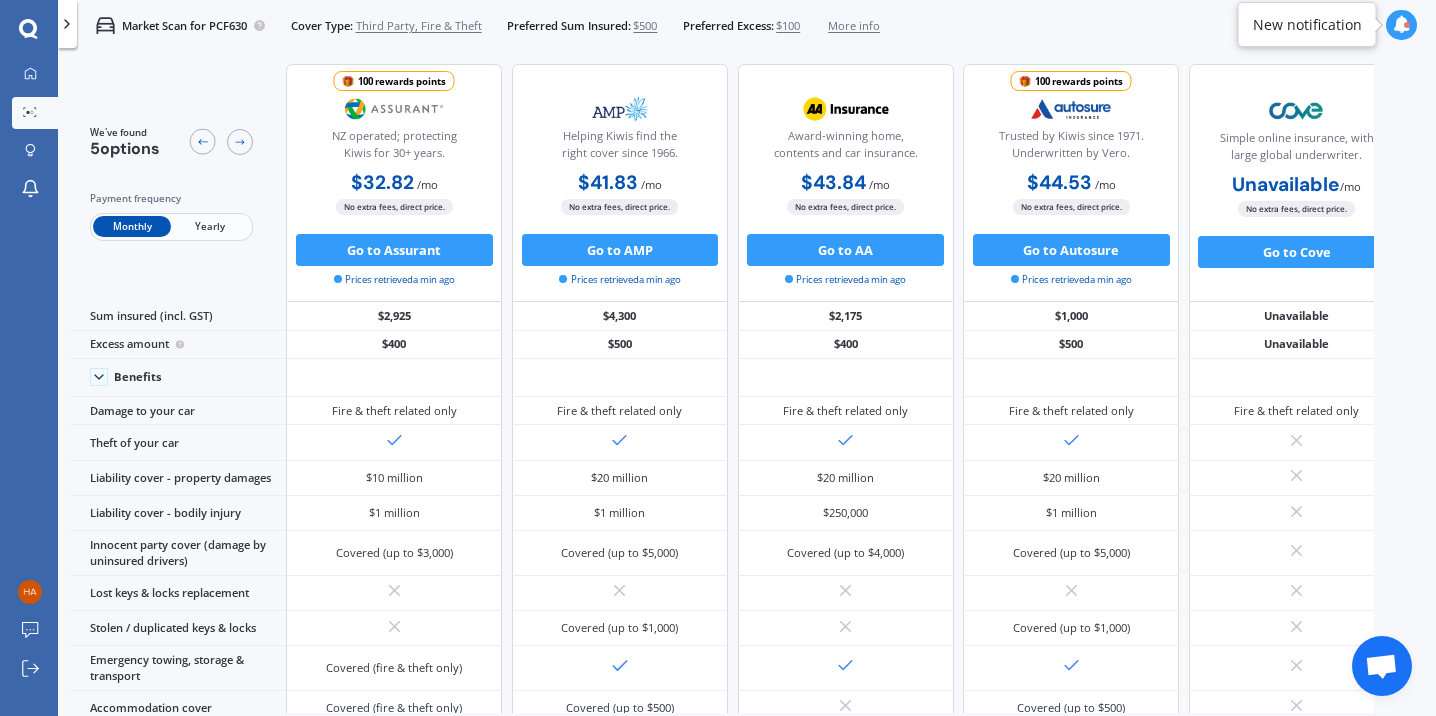 scroll, scrollTop: 0, scrollLeft: 0, axis: both 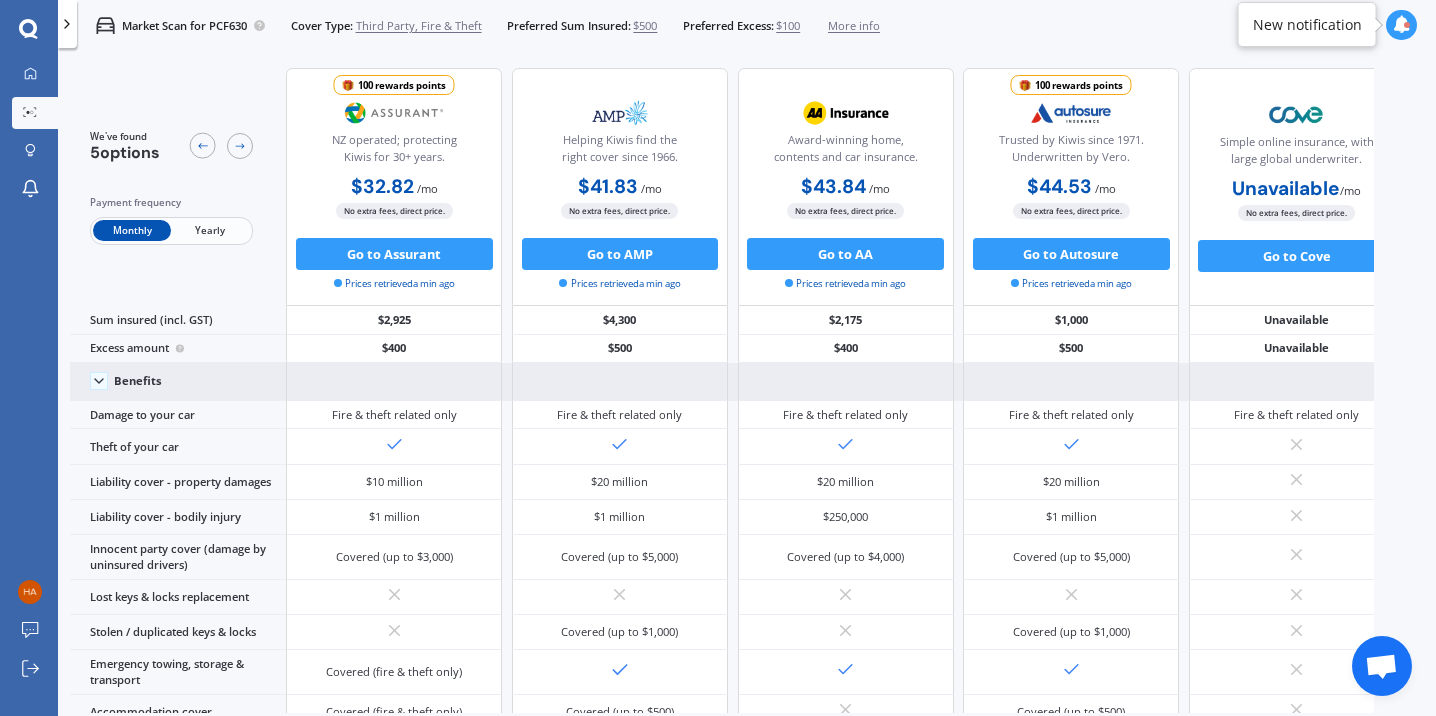 click on "Benefits" at bounding box center (178, 382) 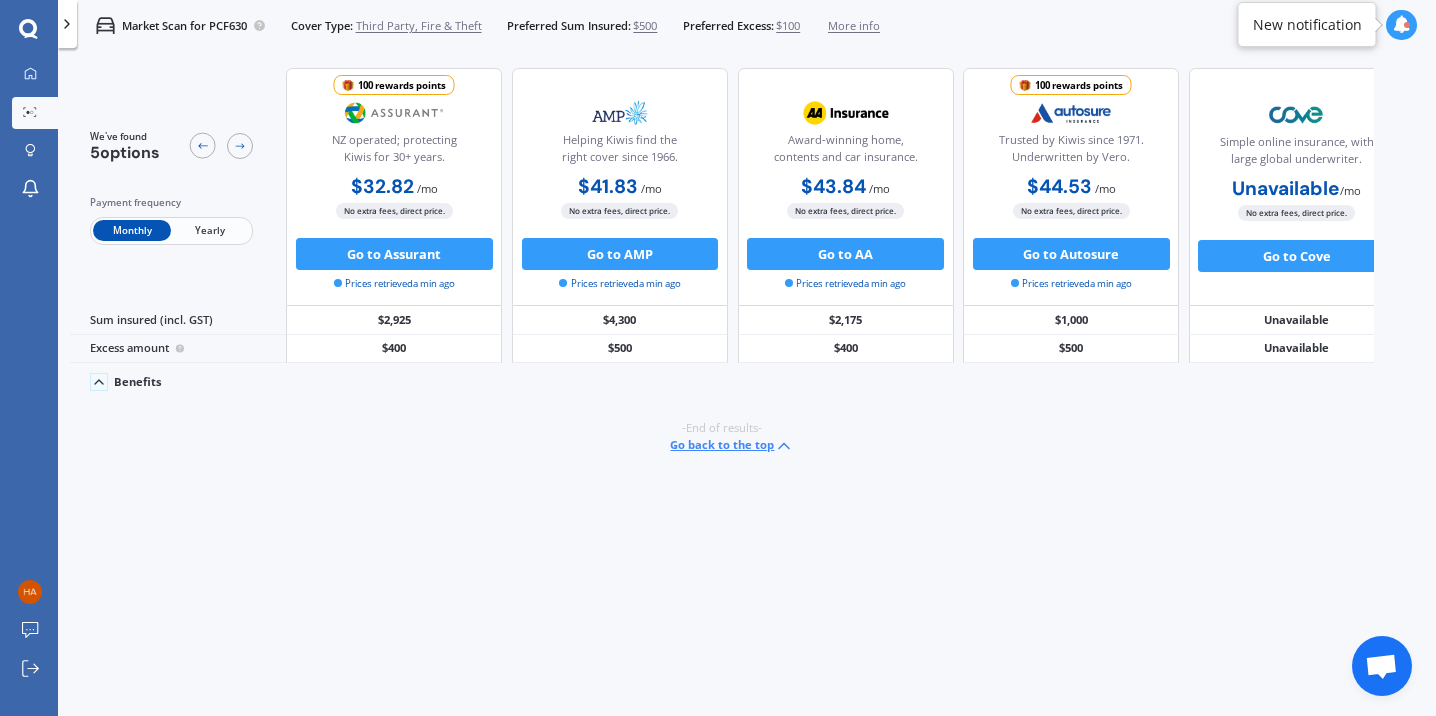 click on "Benefits" at bounding box center [178, 382] 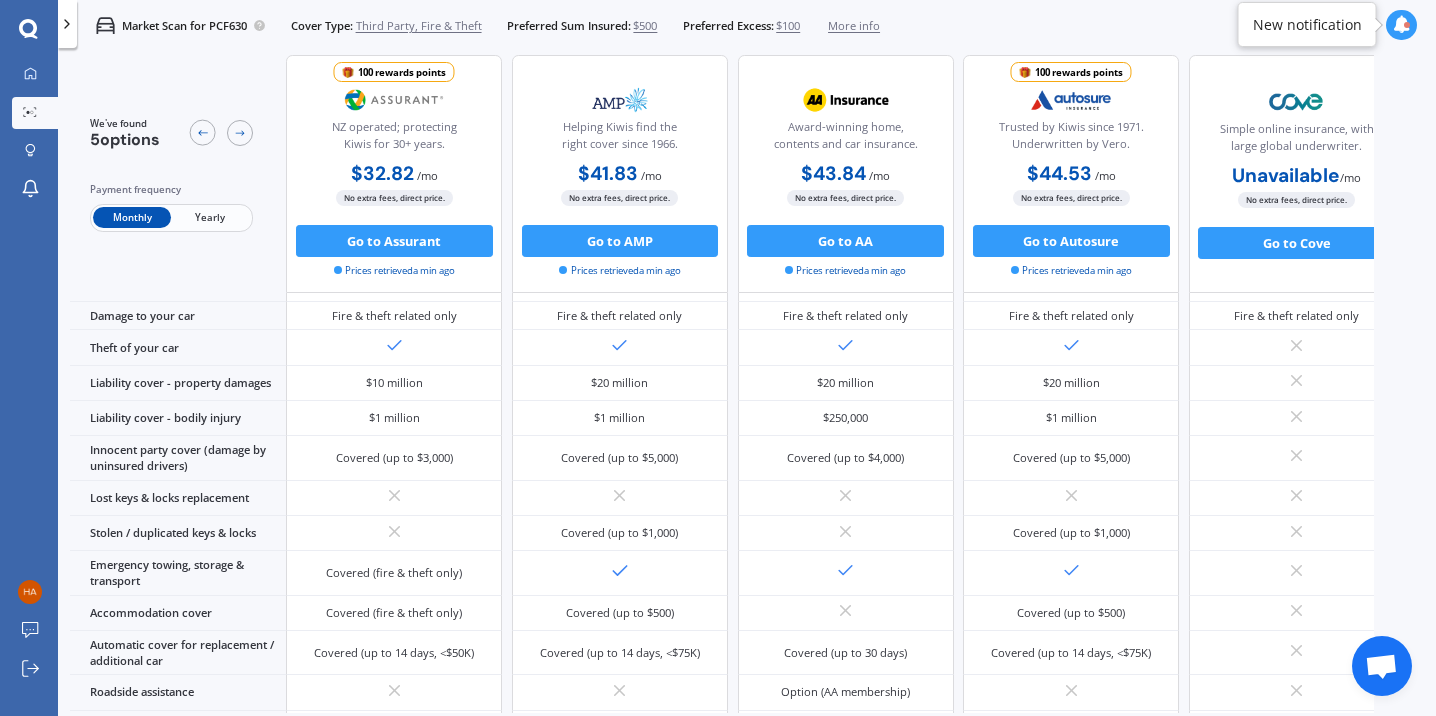 scroll, scrollTop: 0, scrollLeft: 0, axis: both 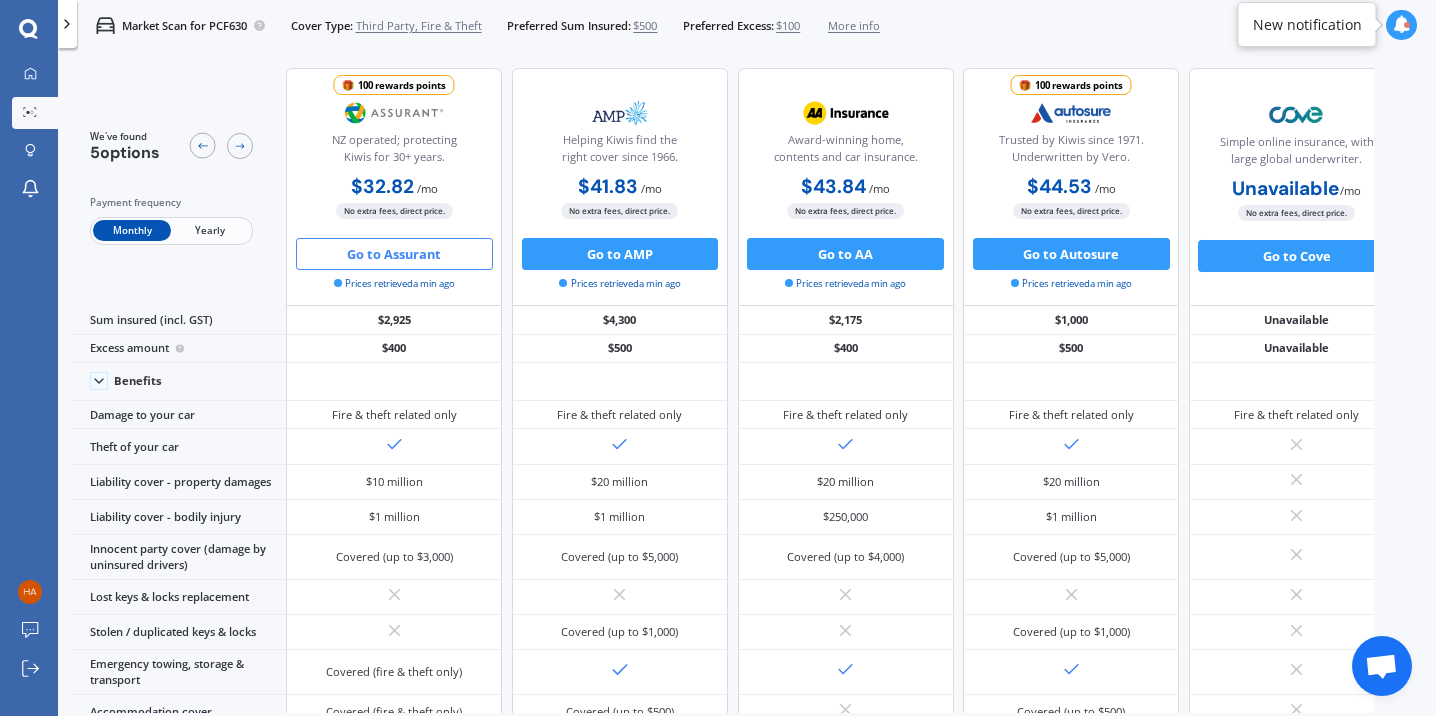 click on "Go to Assurant" at bounding box center [394, 254] 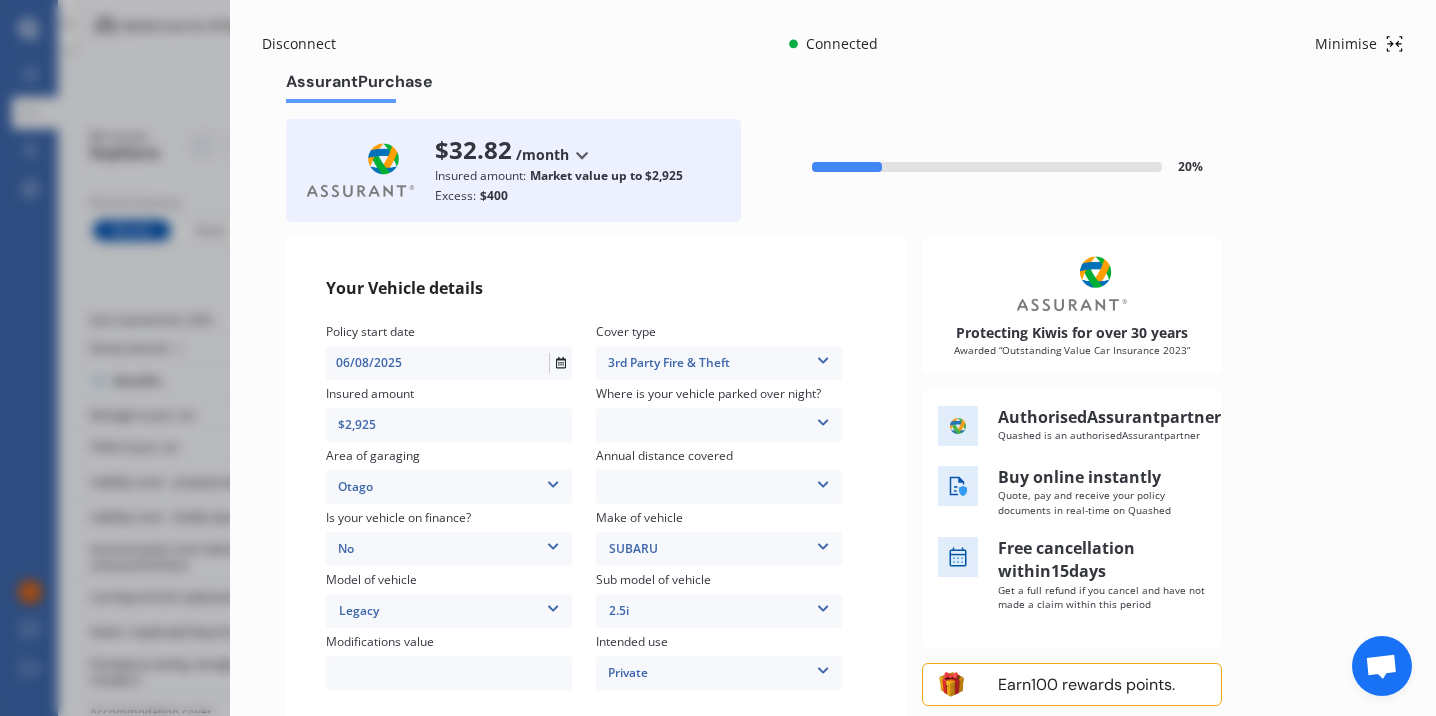 scroll, scrollTop: 14, scrollLeft: 0, axis: vertical 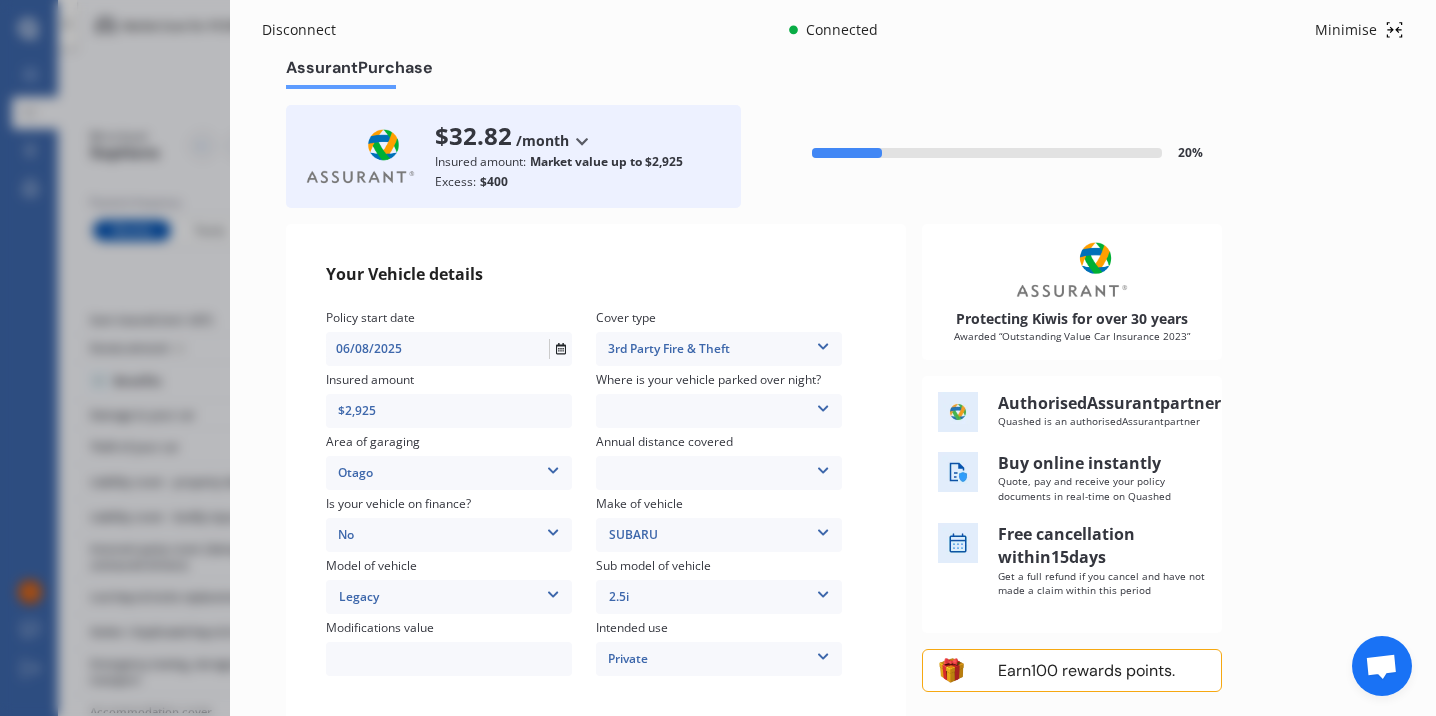 click on "$2,925" at bounding box center [449, 411] 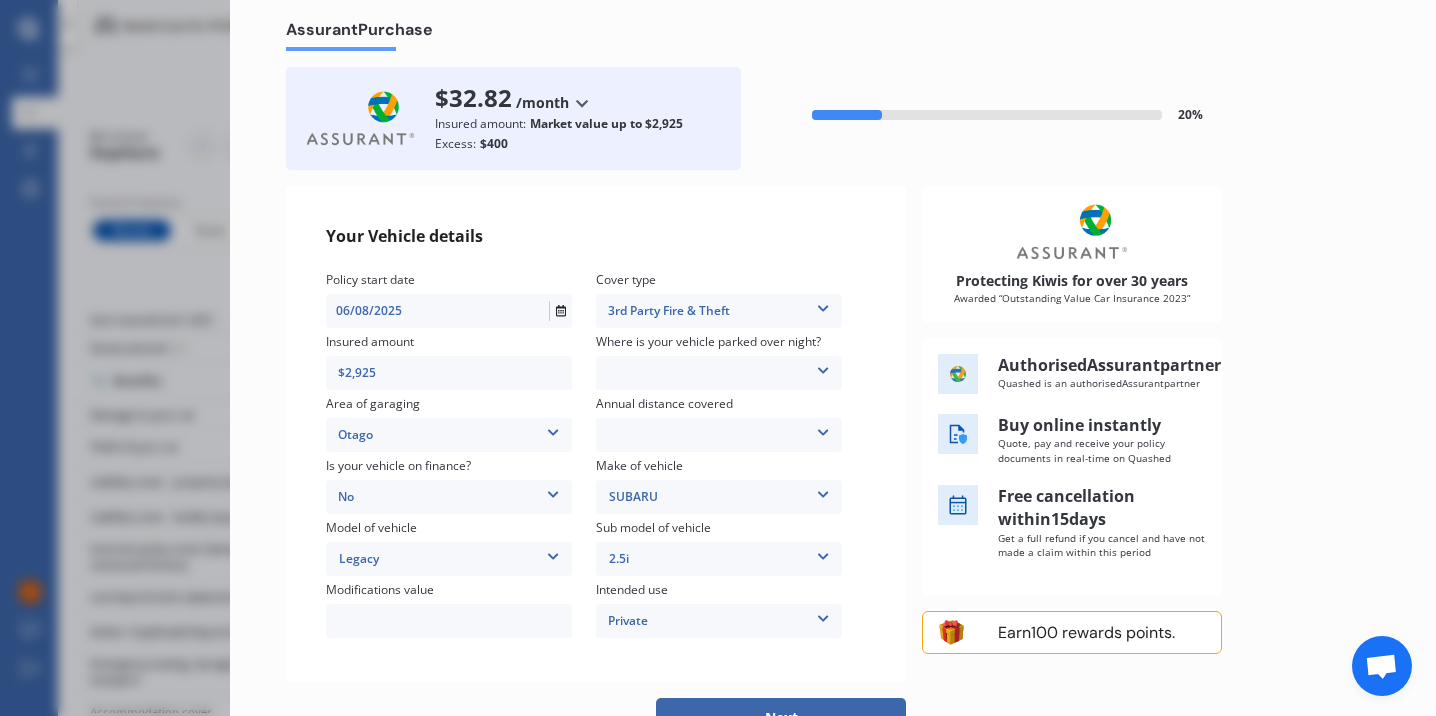 scroll, scrollTop: 54, scrollLeft: 0, axis: vertical 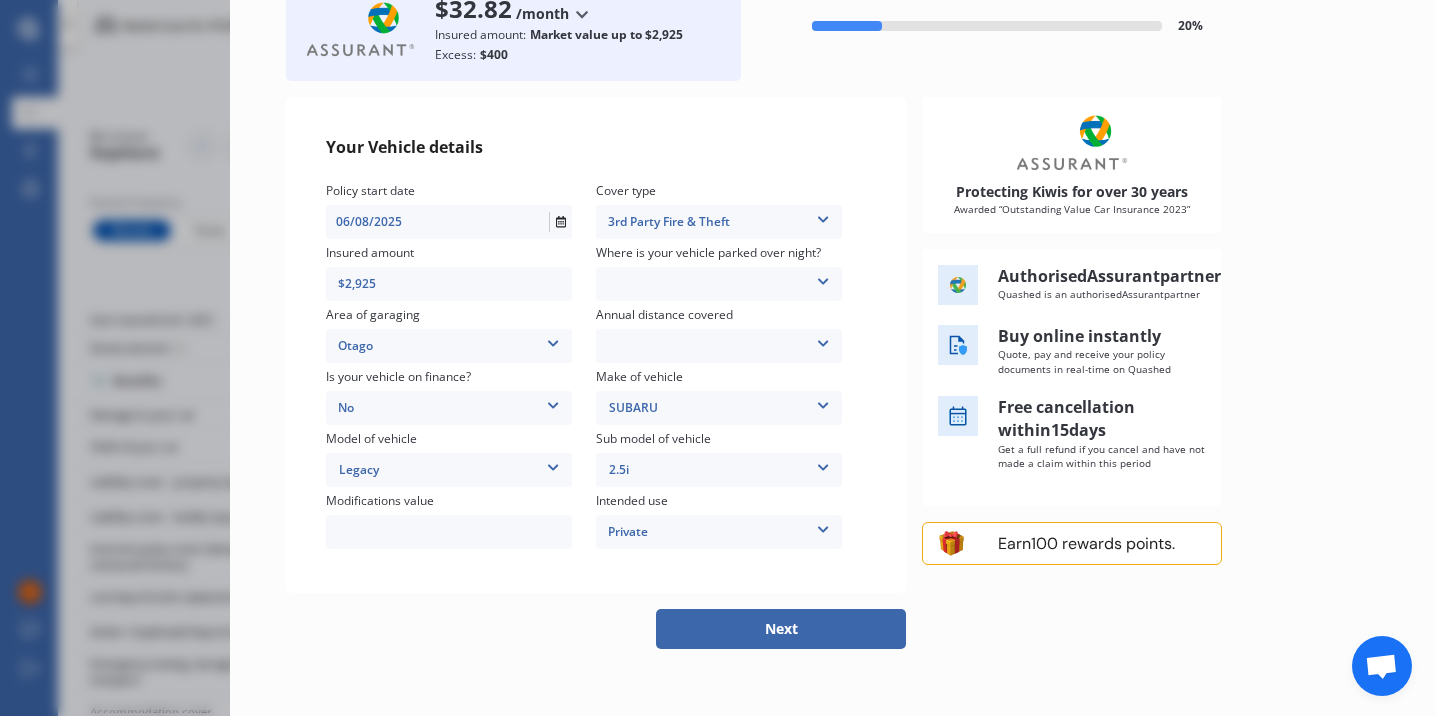 click on "Private Private Business" at bounding box center (719, 532) 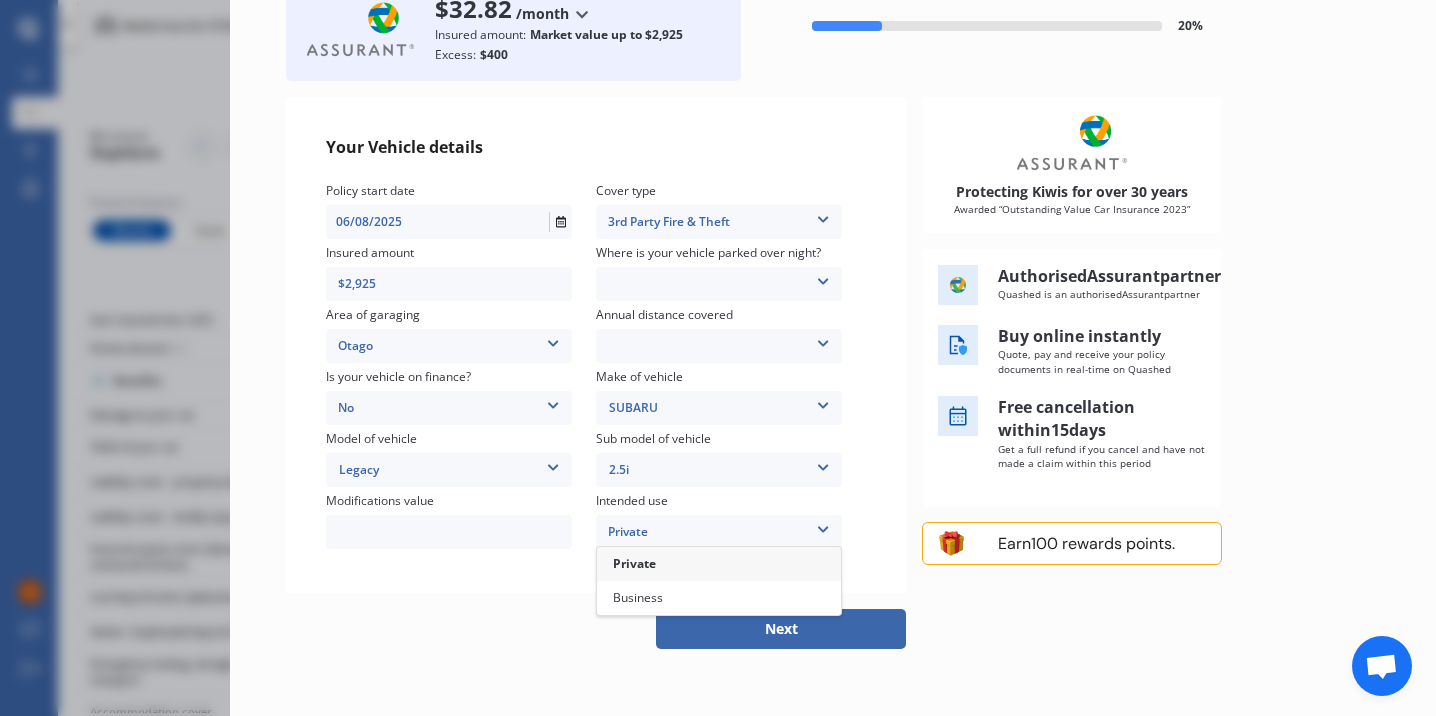 click on "Private" at bounding box center [719, 564] 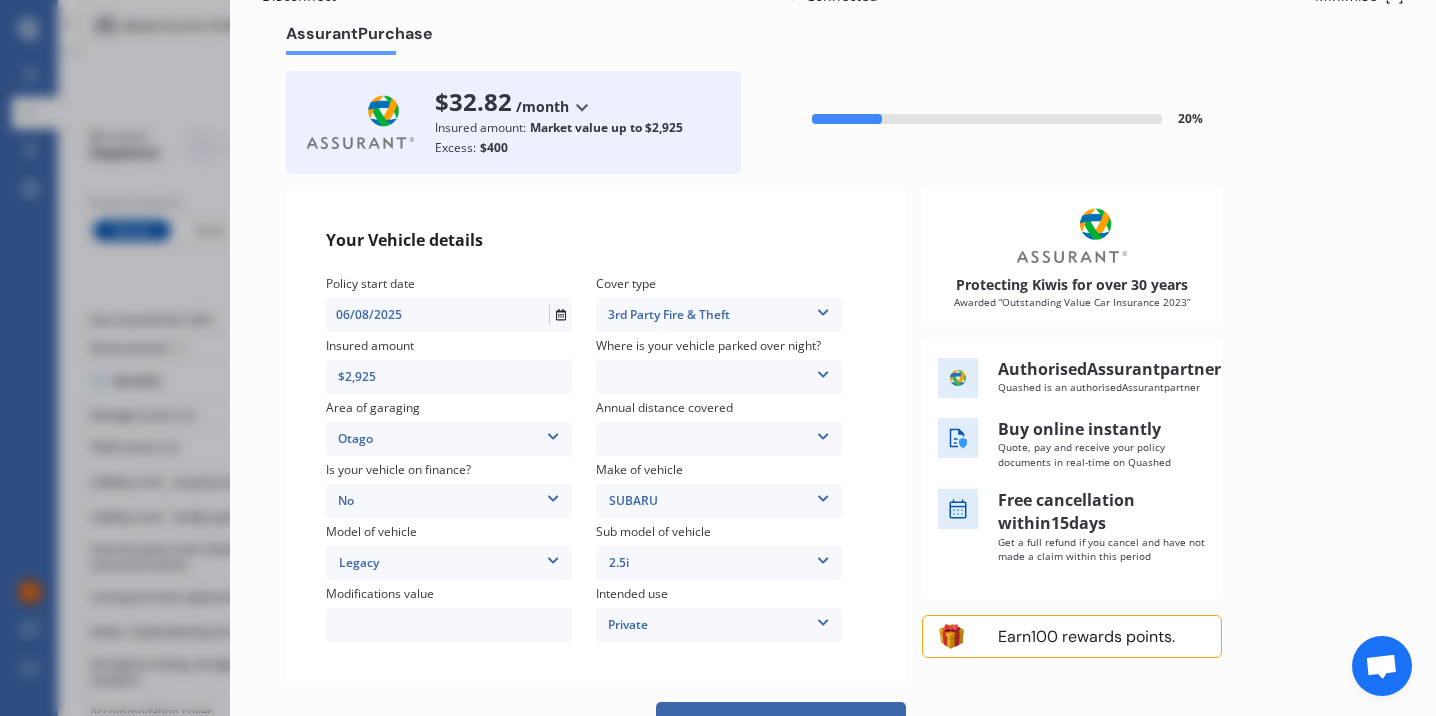 scroll, scrollTop: 0, scrollLeft: 0, axis: both 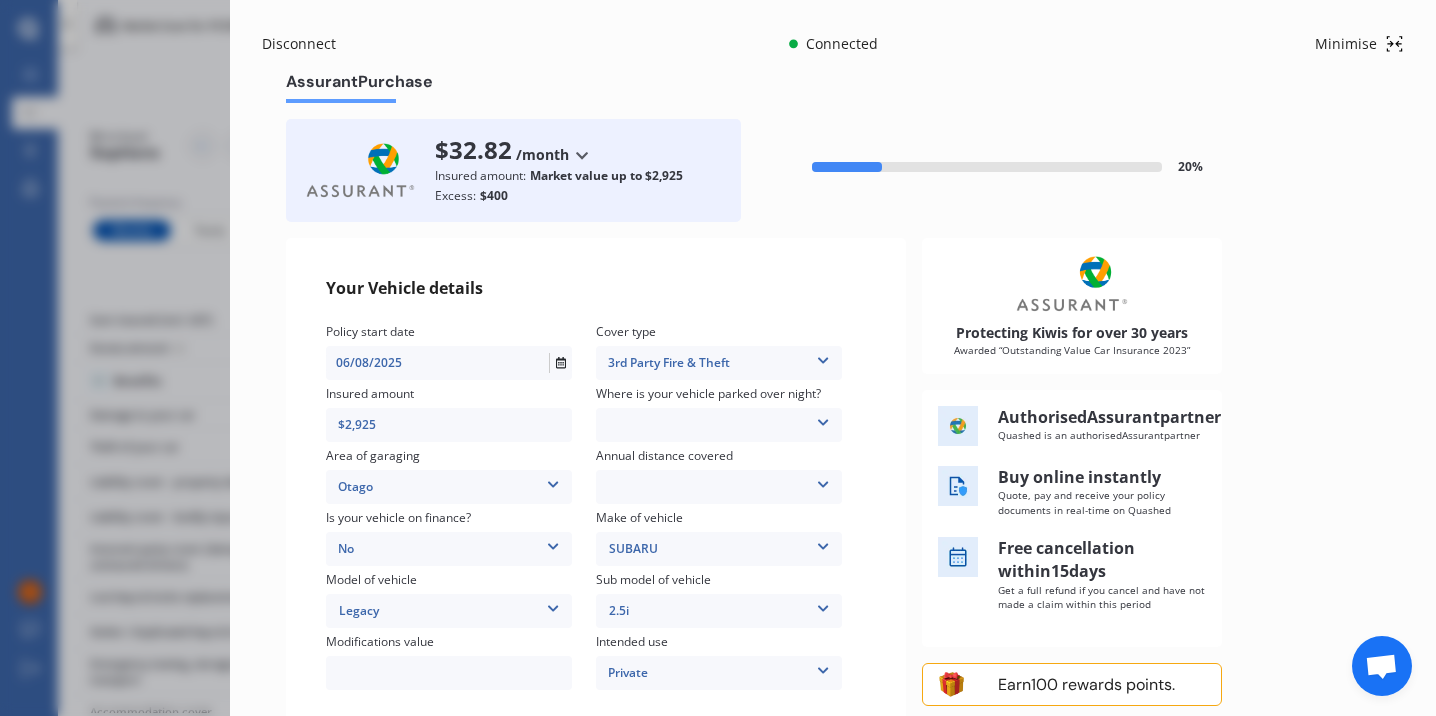 click at bounding box center (581, 155) 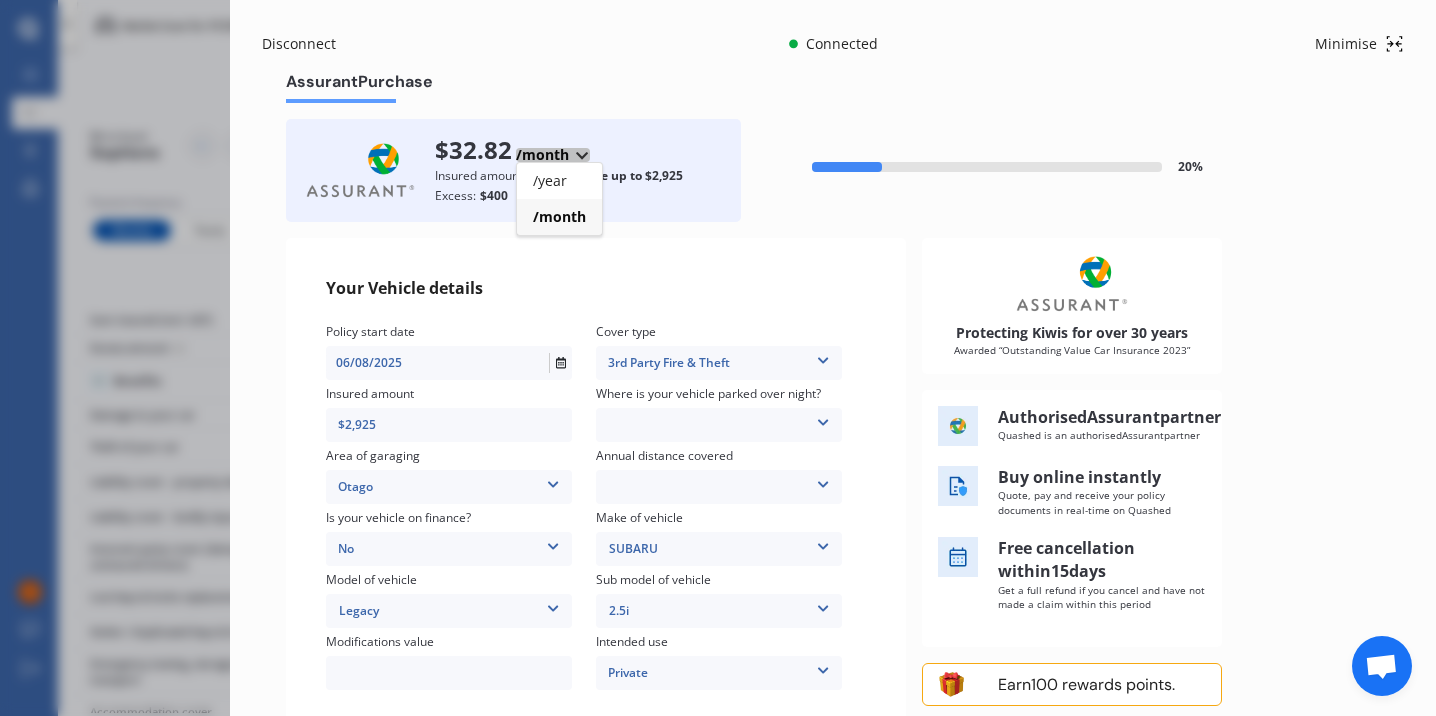 click at bounding box center (581, 155) 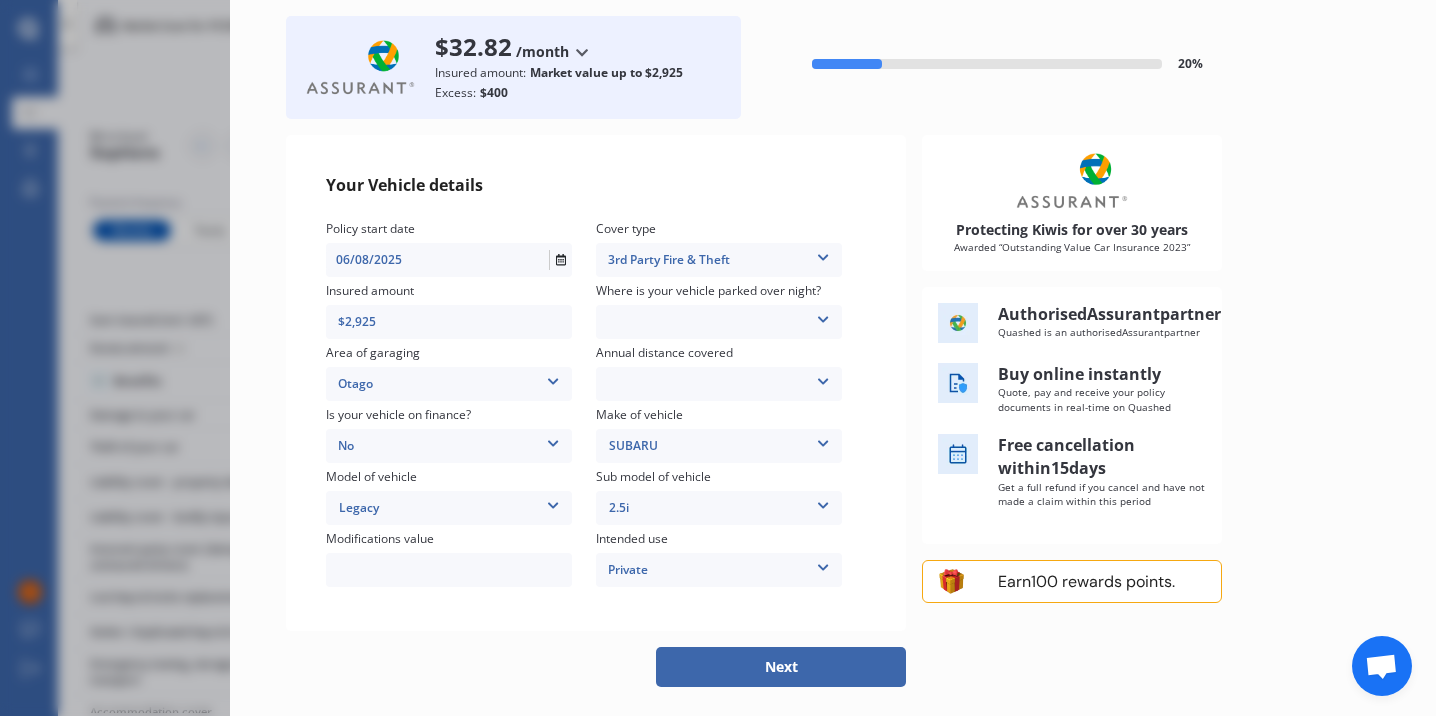 scroll, scrollTop: 105, scrollLeft: 0, axis: vertical 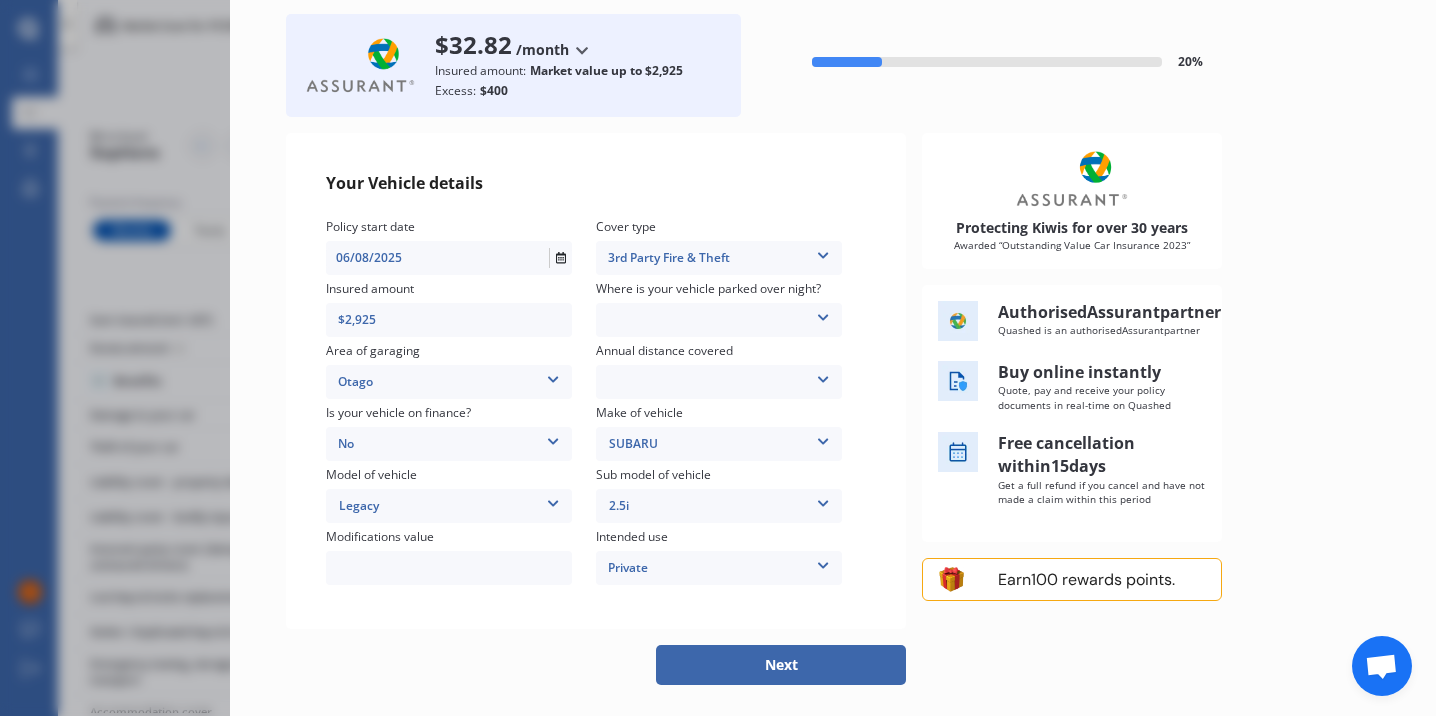 click on "Low (less than 15,000km per year) Average (15,000-30,000km per year) High (30,000+km per year)" at bounding box center [719, 382] 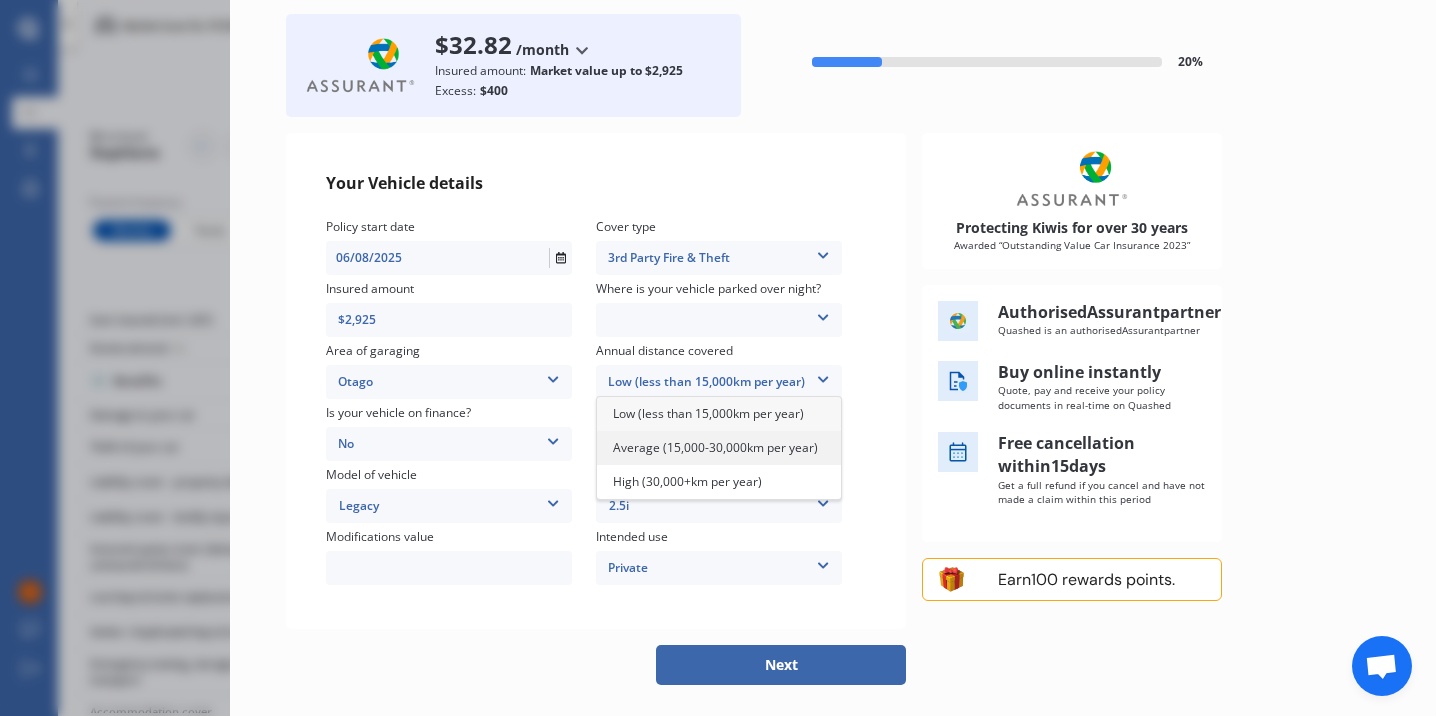 click on "Average (15,000-30,000km per year)" at bounding box center (715, 447) 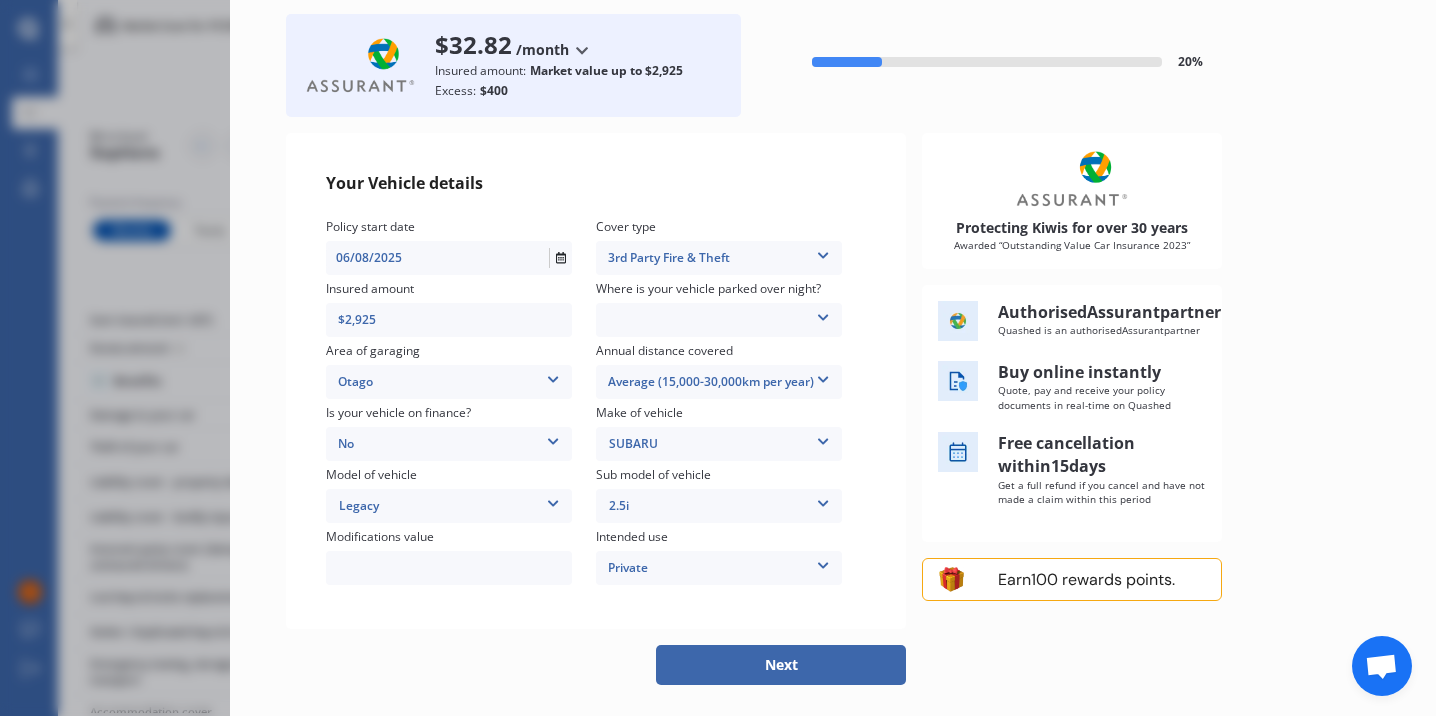 click on "Next" at bounding box center [781, 665] 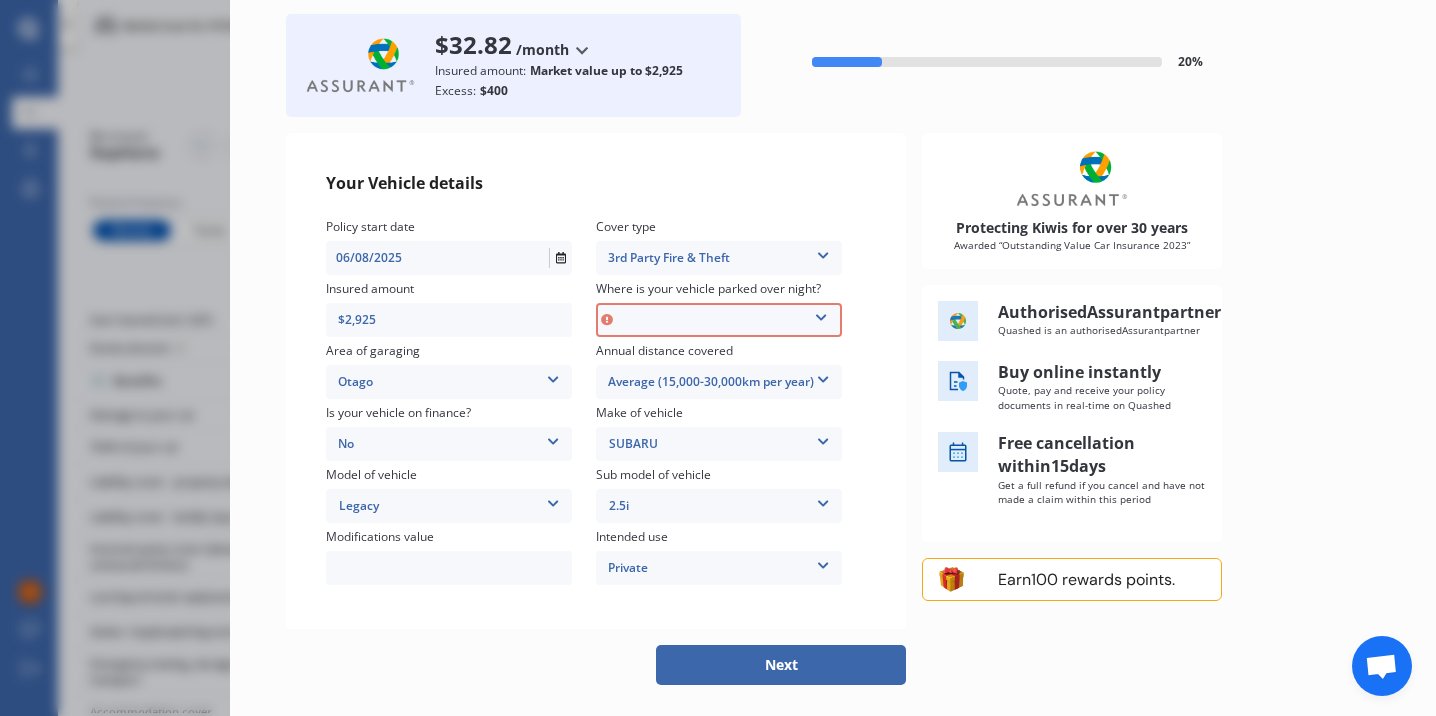scroll, scrollTop: 57, scrollLeft: 0, axis: vertical 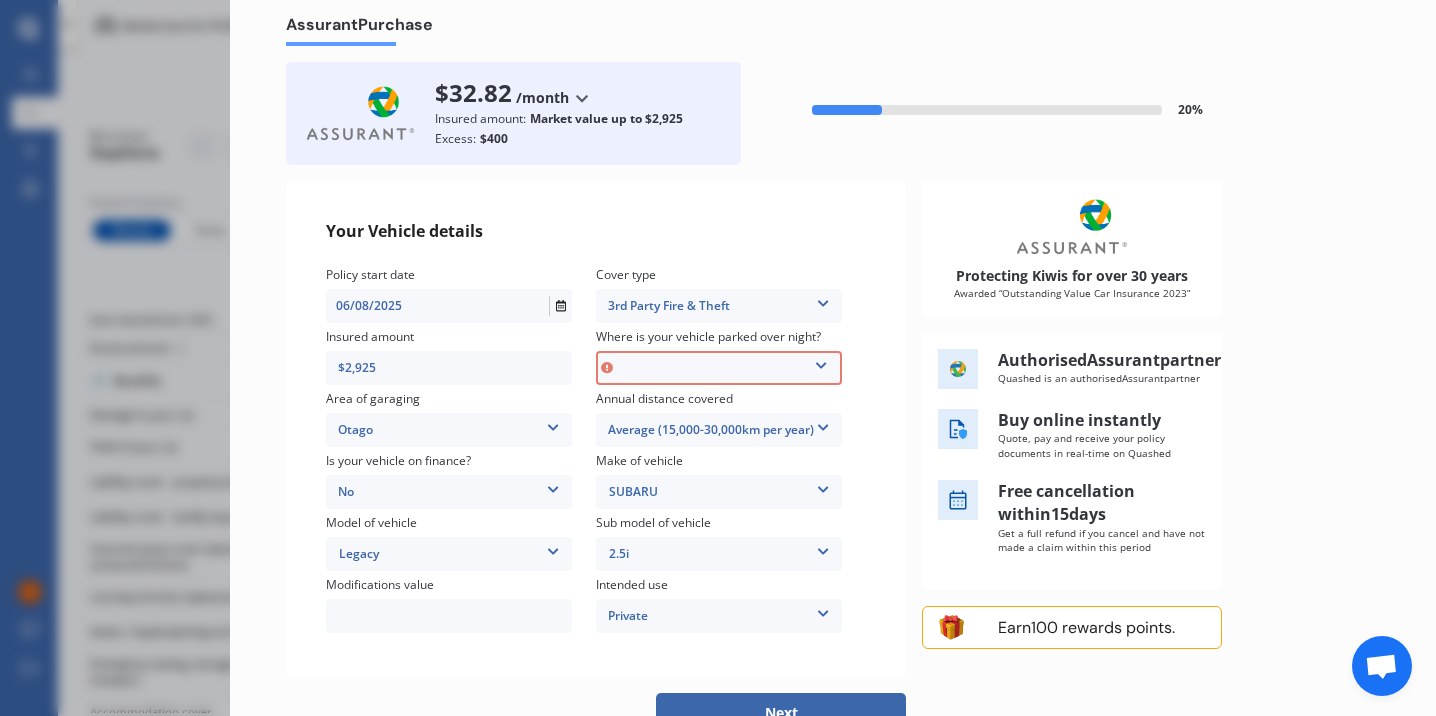 click on "In a garage On own property On street or road" at bounding box center (719, 368) 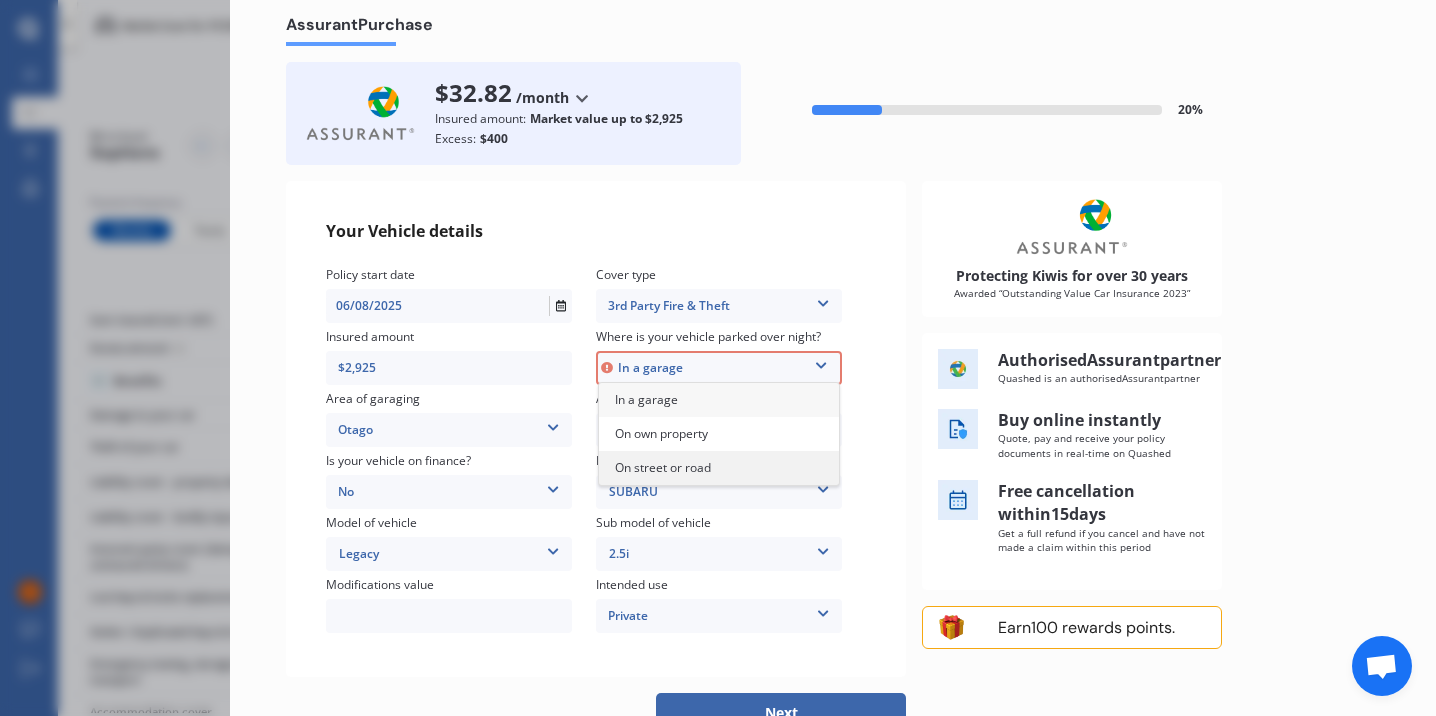 click on "On street or road" at bounding box center [719, 468] 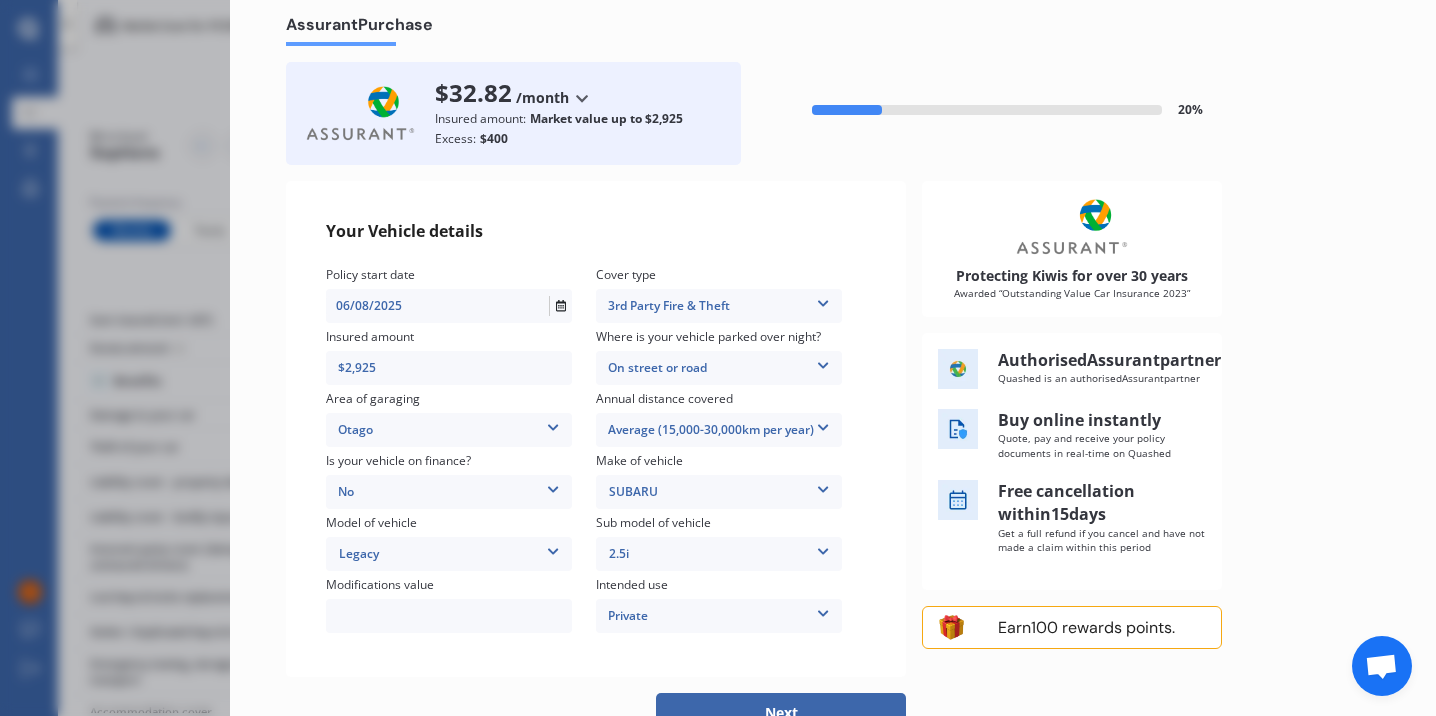 click on "Next" at bounding box center [781, 713] 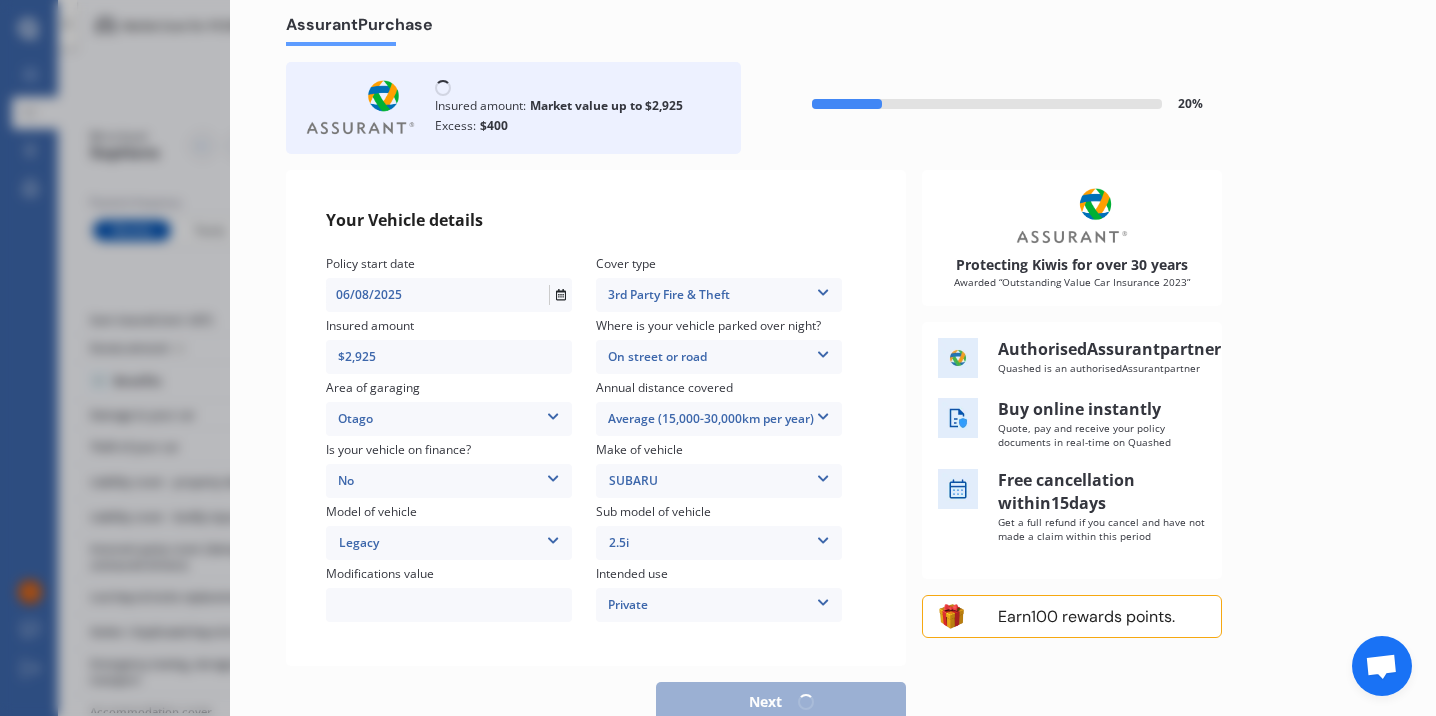 select on "27" 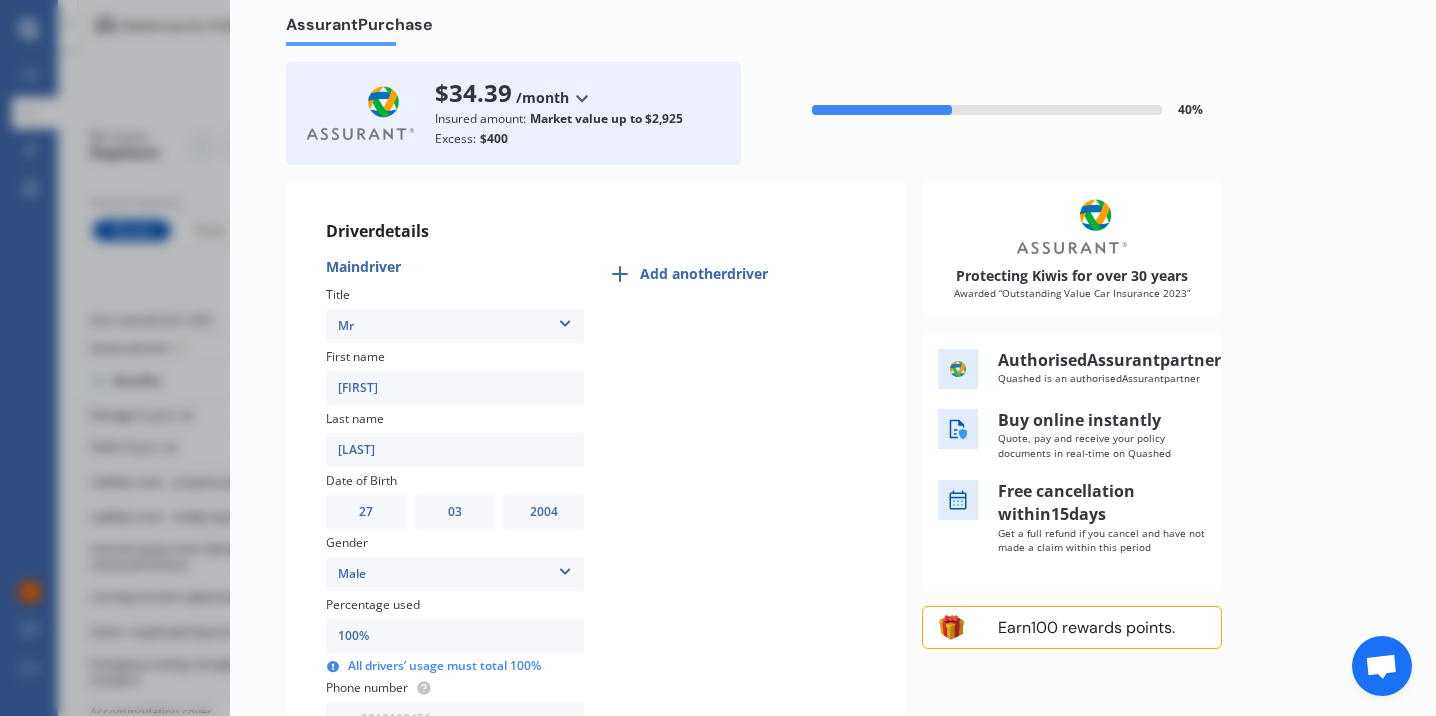 scroll, scrollTop: 0, scrollLeft: 0, axis: both 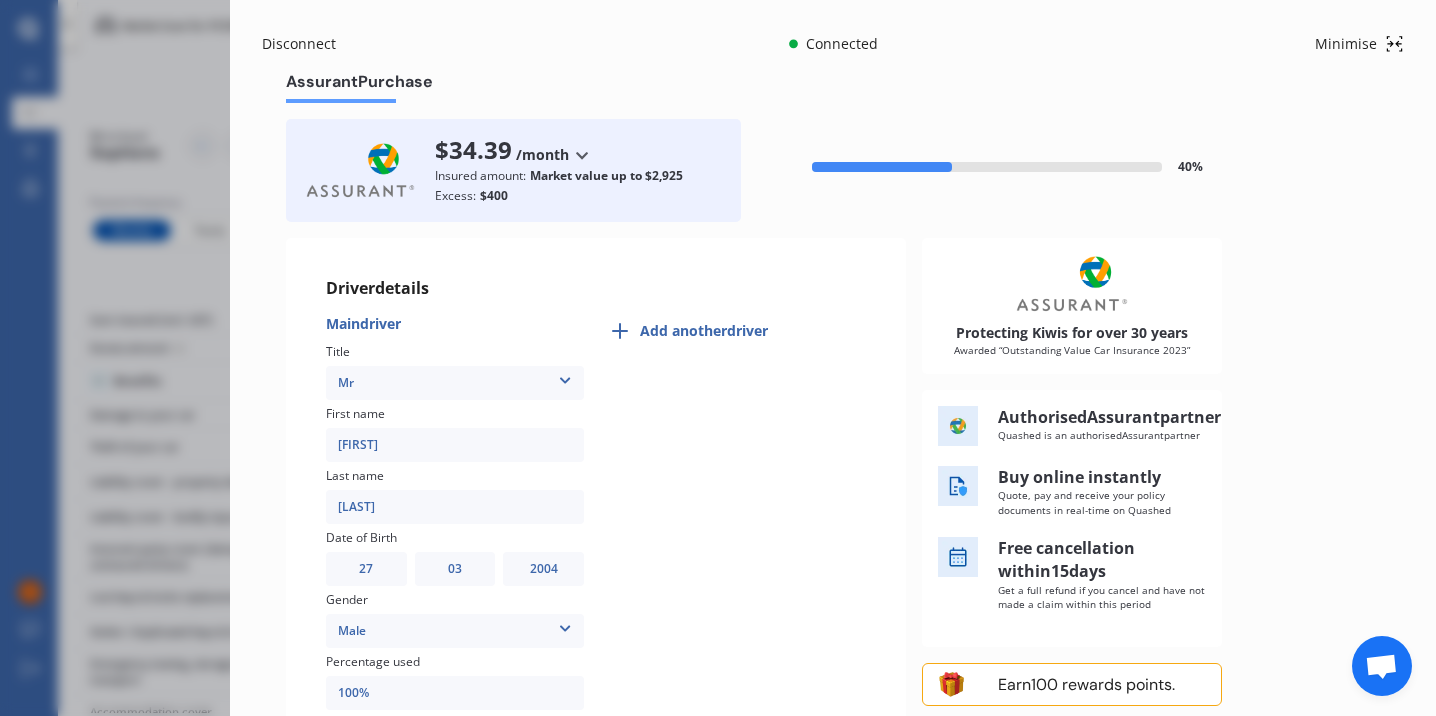 click on "$34.39 /month /year /month" at bounding box center (559, 150) 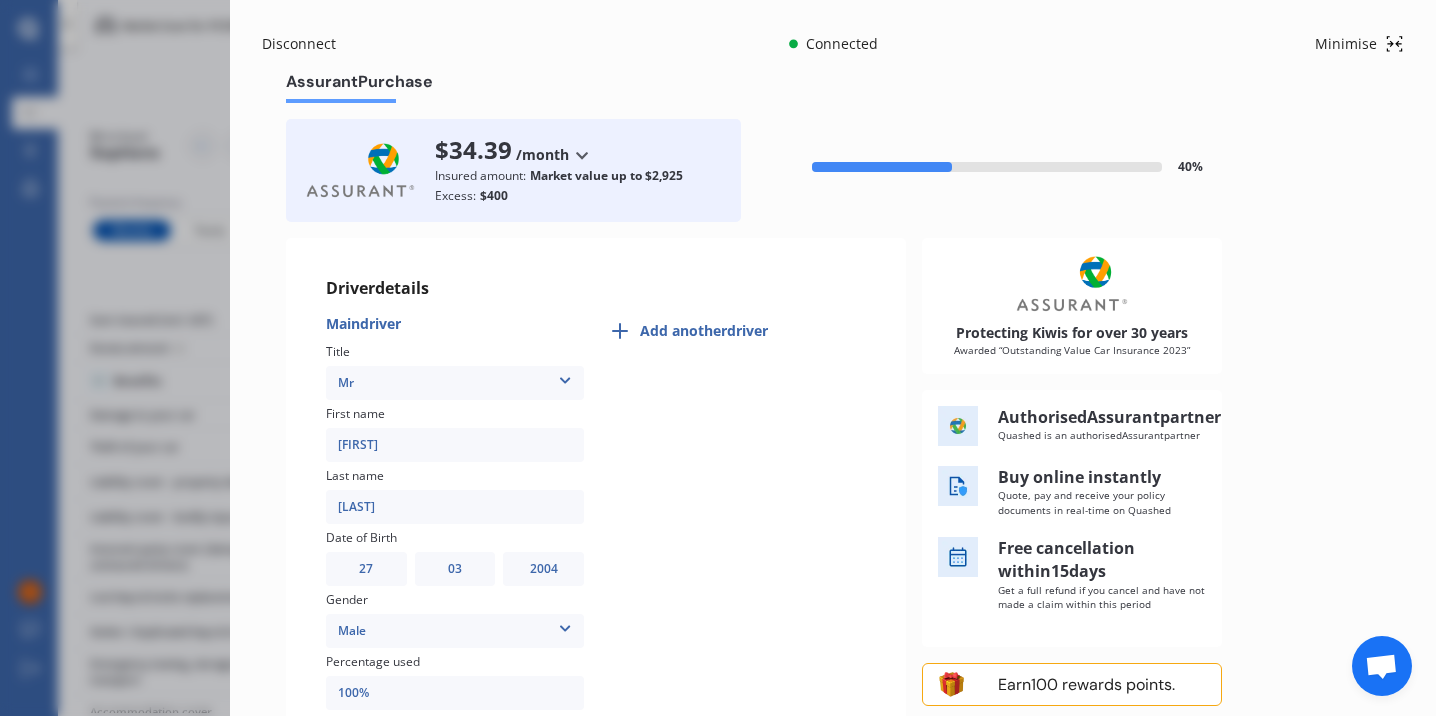 click at bounding box center [581, 155] 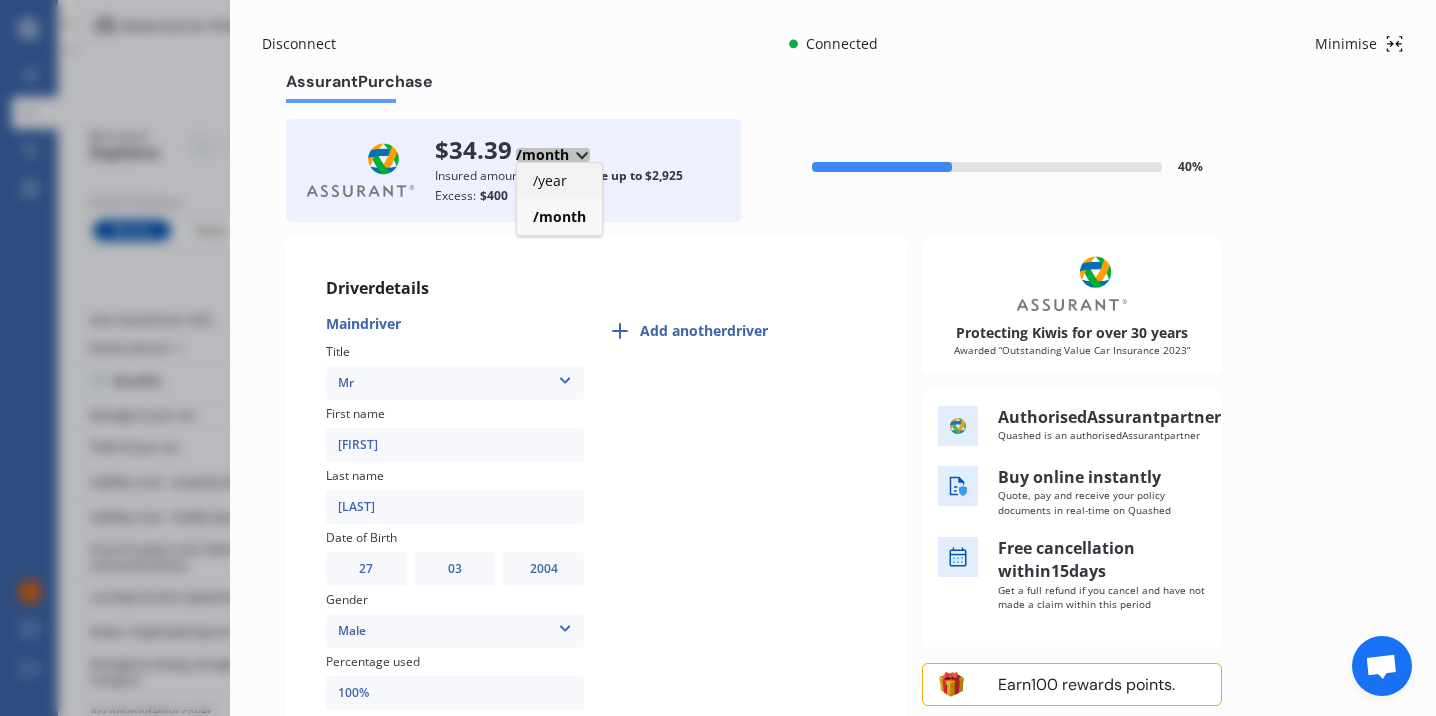 click on "/year" at bounding box center [559, 181] 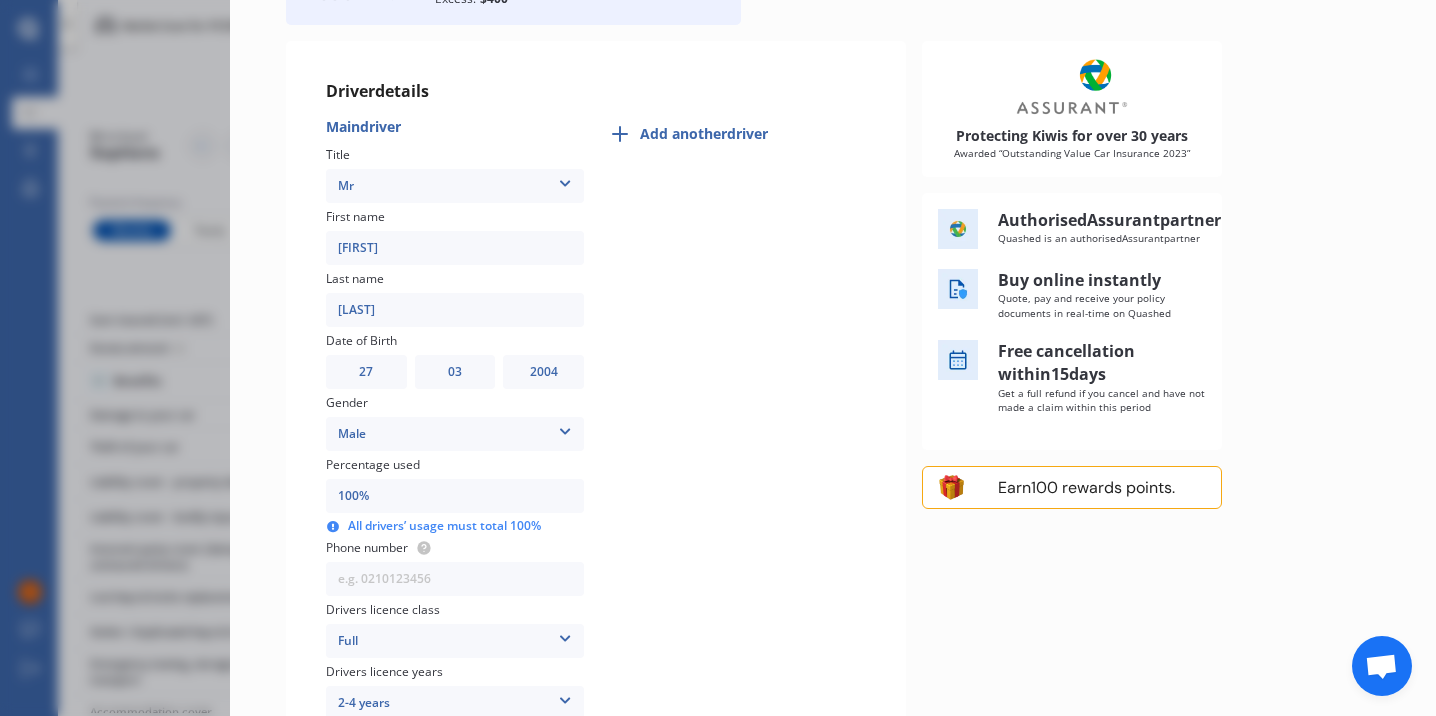 scroll, scrollTop: 0, scrollLeft: 0, axis: both 